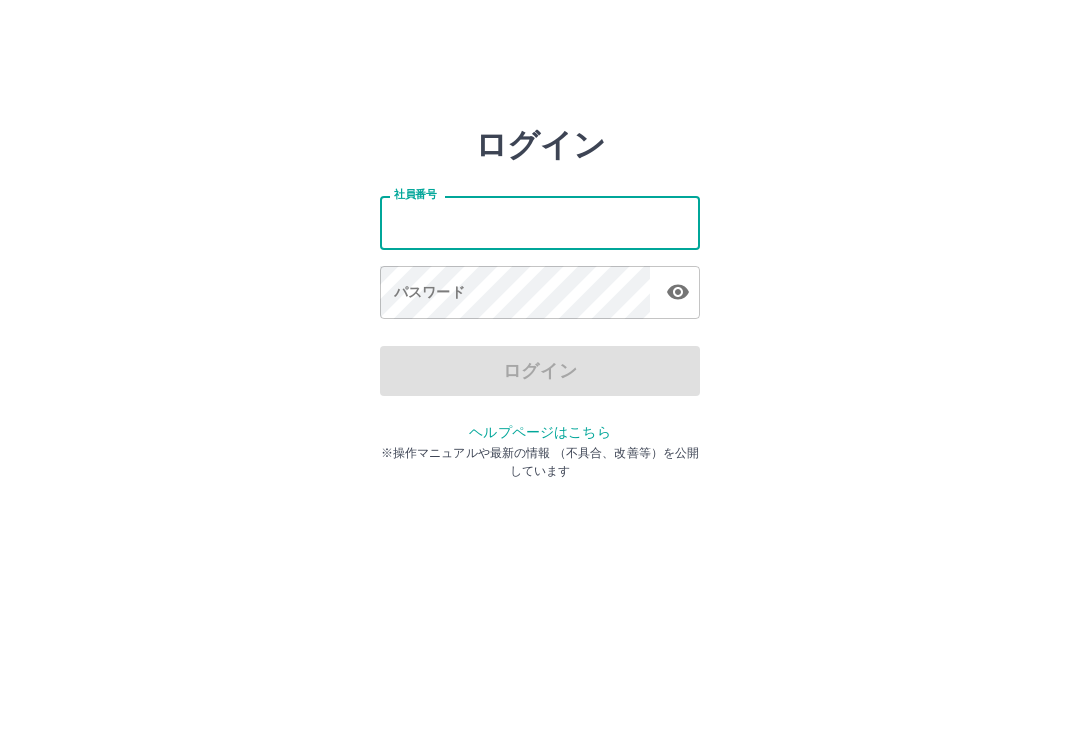 scroll, scrollTop: 0, scrollLeft: 0, axis: both 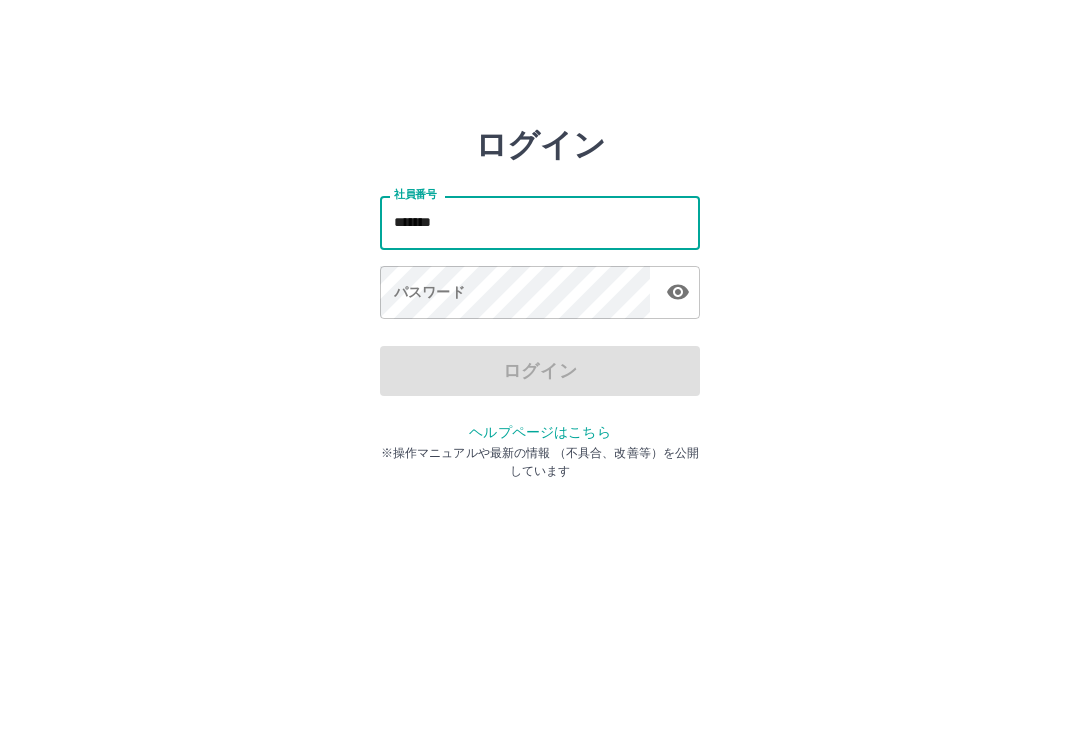 click on "パスワード パスワード" at bounding box center (540, 294) 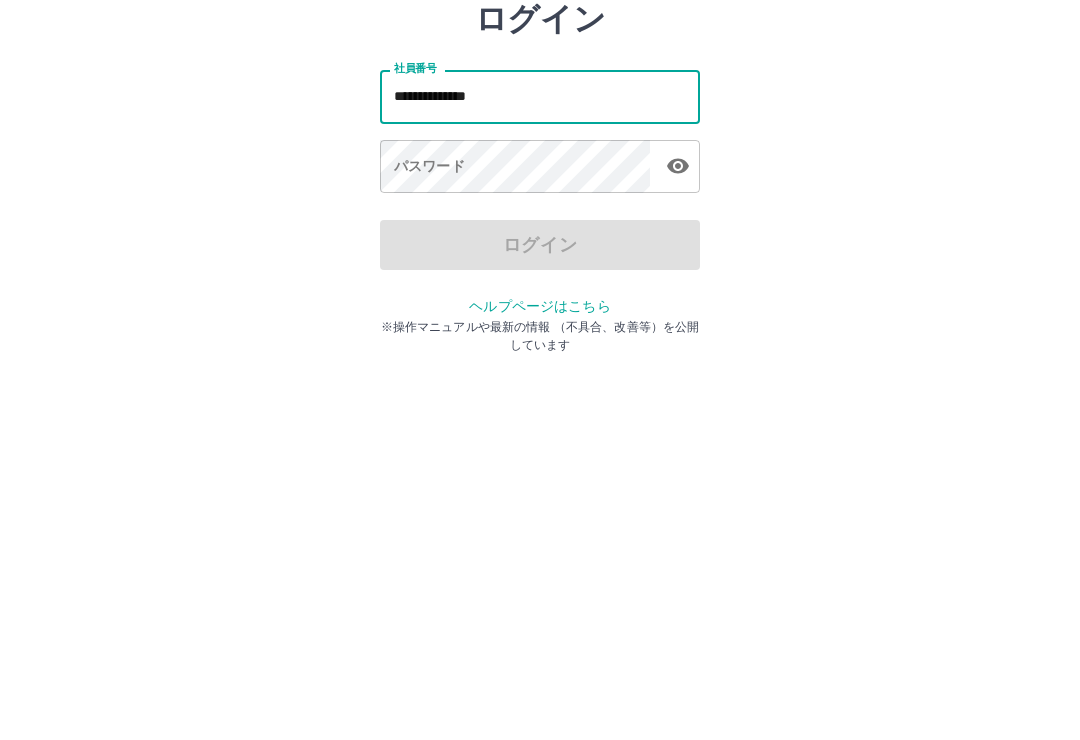 click on "パスワード パスワード" at bounding box center (540, 294) 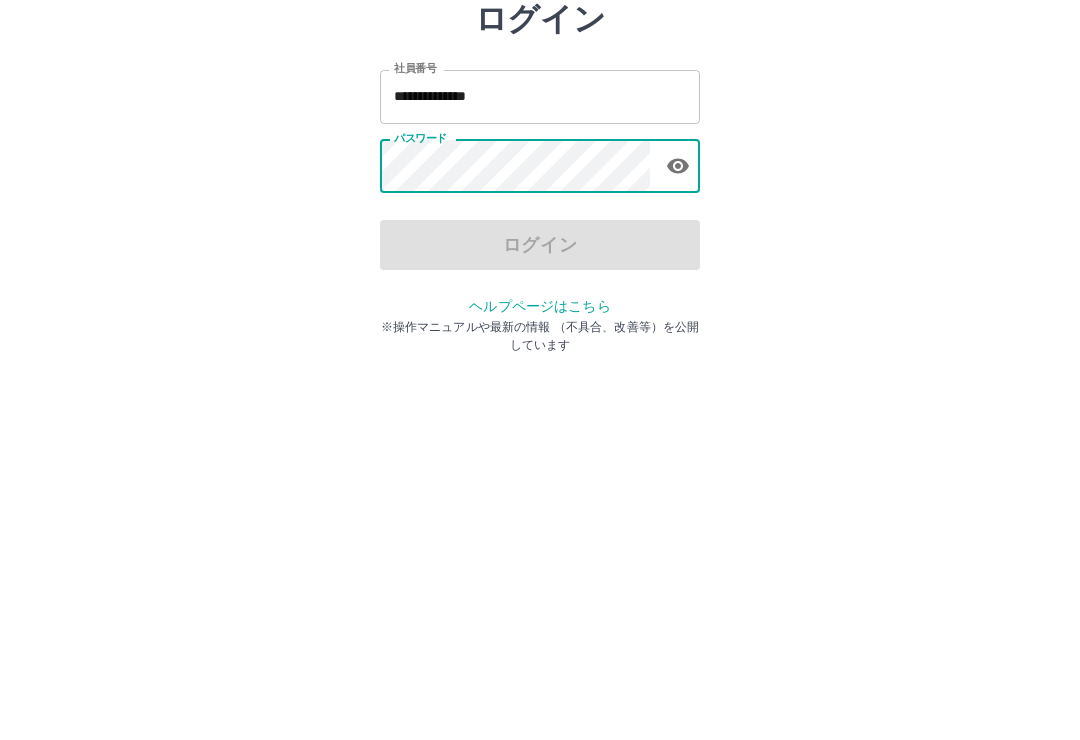 click on "**********" at bounding box center [540, 222] 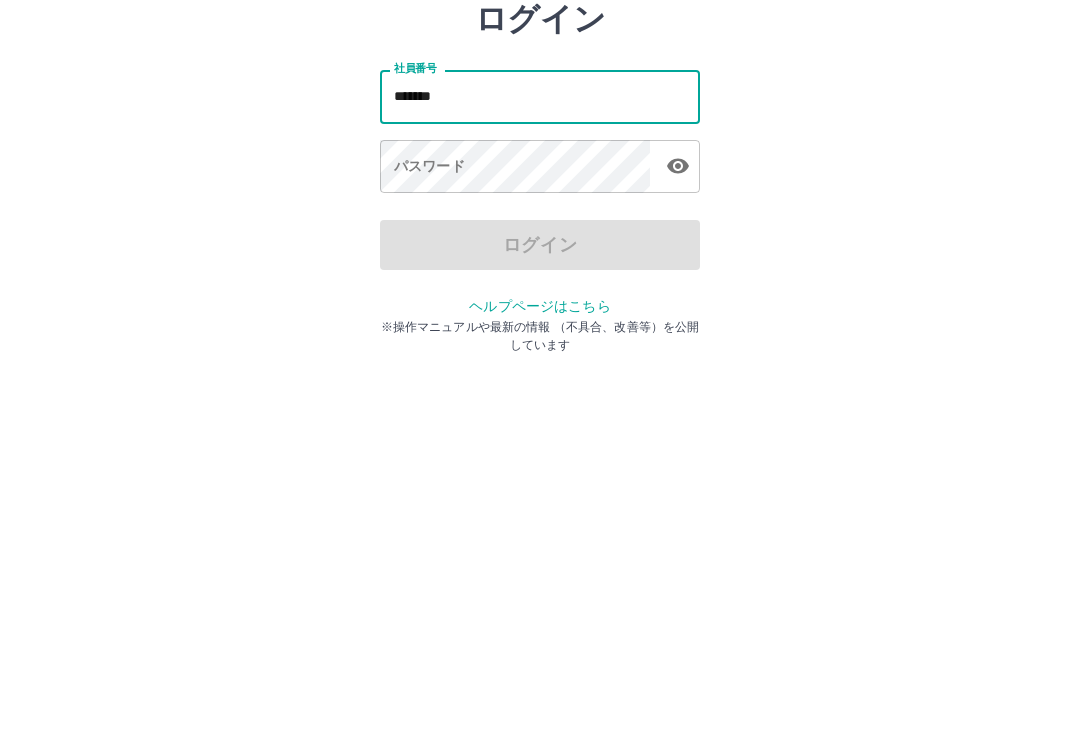 type on "*******" 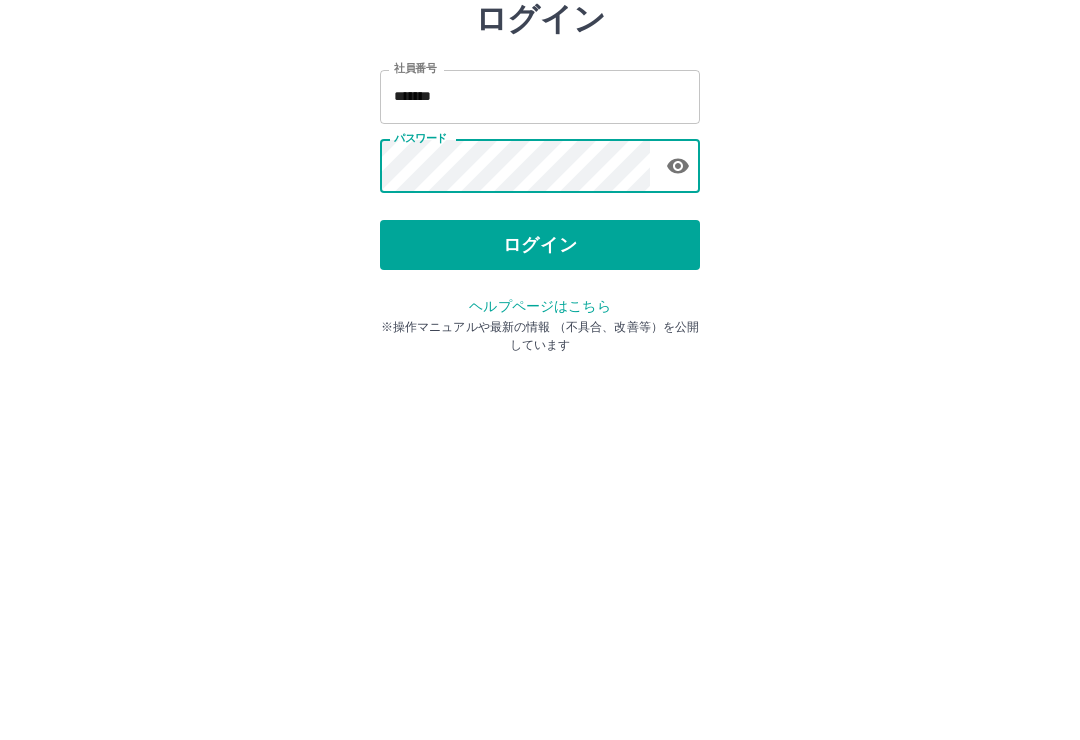 click on "ログイン" at bounding box center (540, 371) 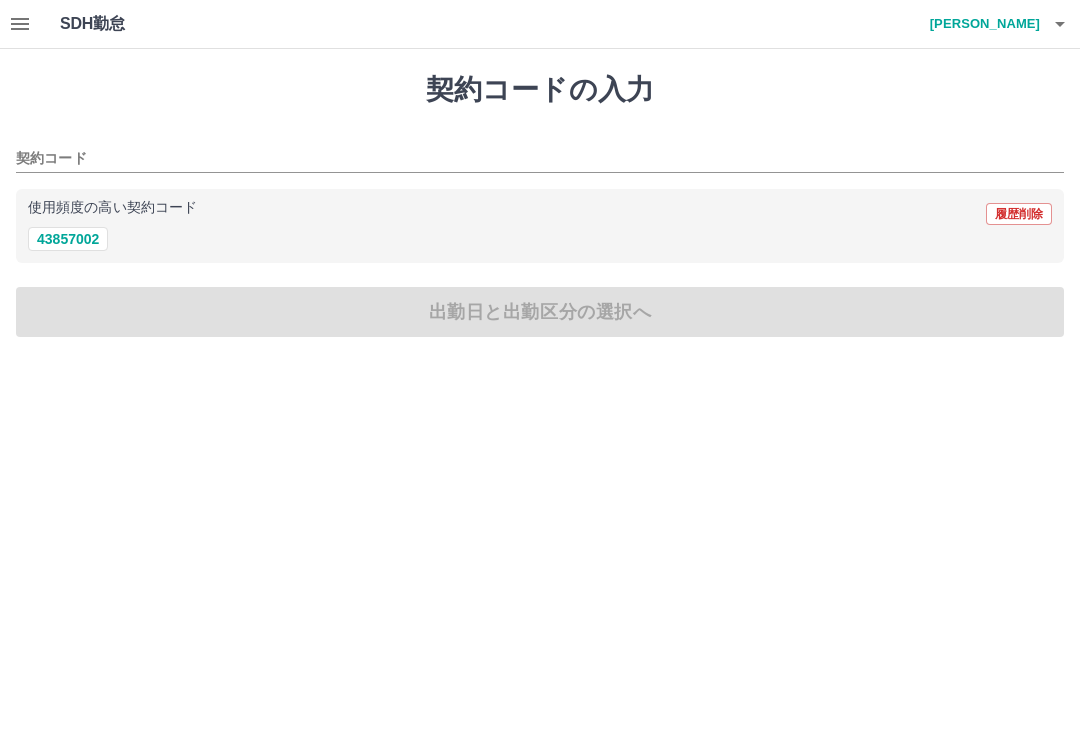 scroll, scrollTop: 0, scrollLeft: 0, axis: both 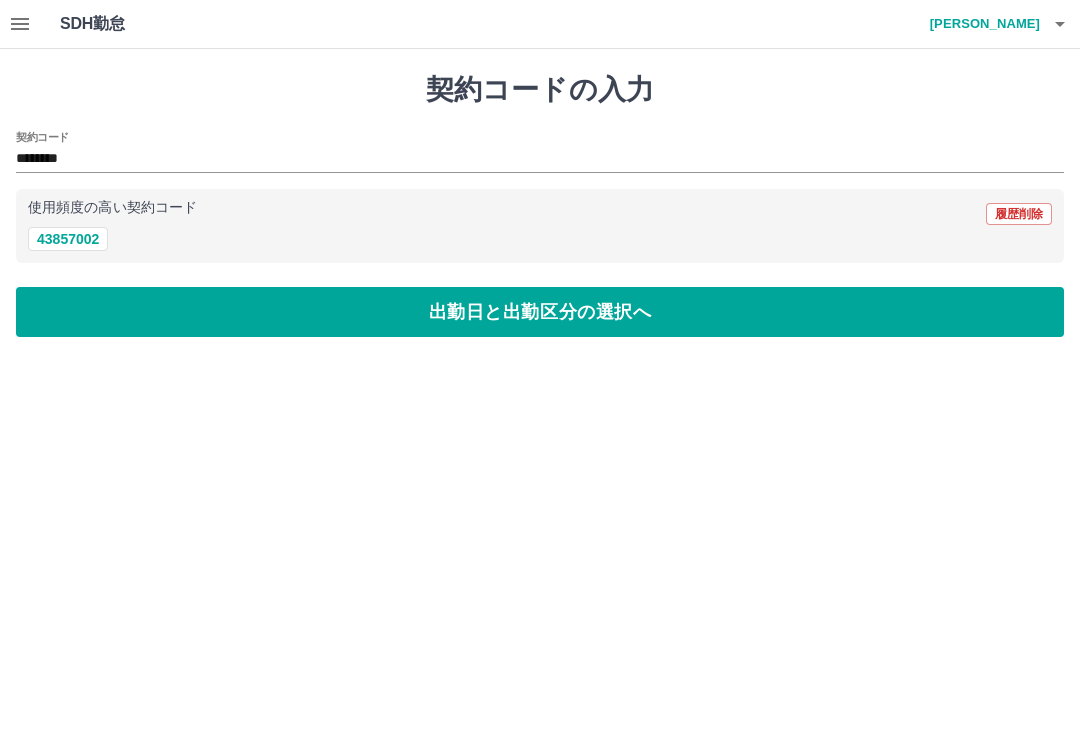 click on "出勤日と出勤区分の選択へ" at bounding box center [540, 312] 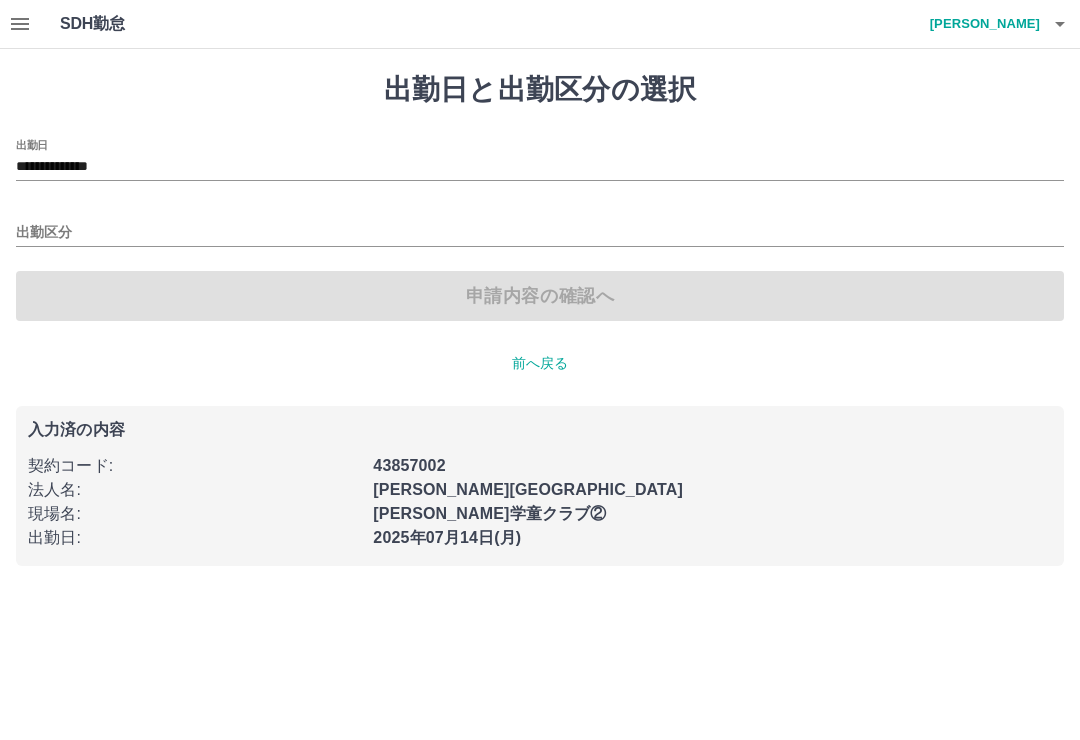 click on "**********" at bounding box center (540, 167) 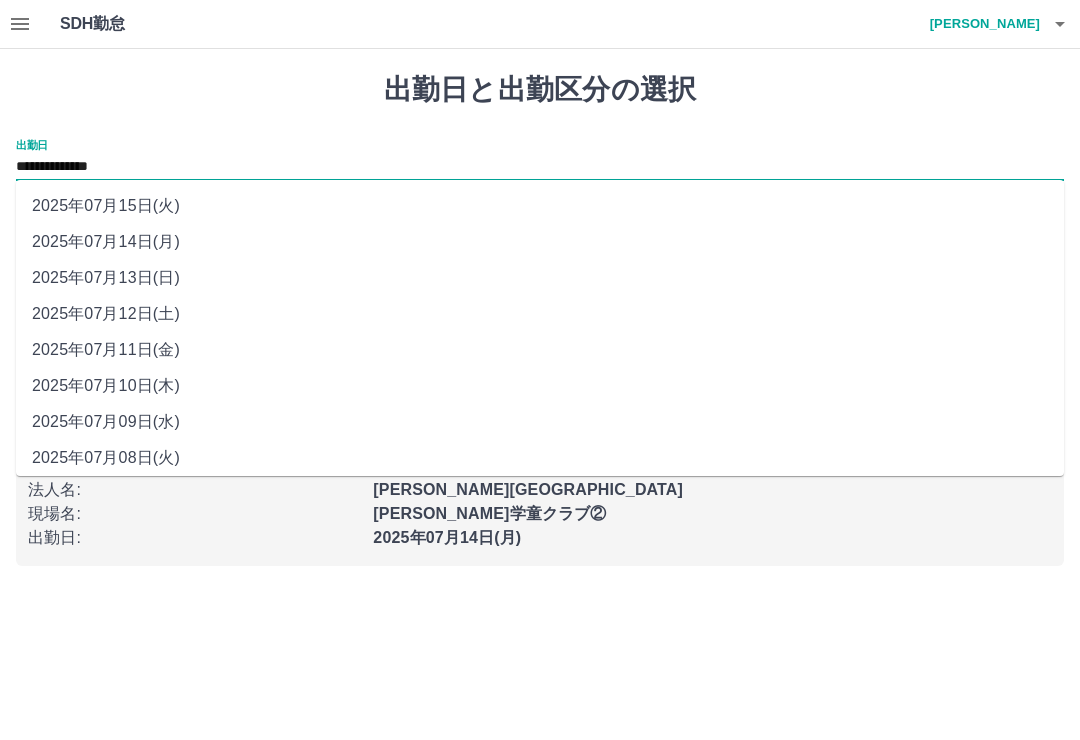 click on "2025年07月12日(土)" at bounding box center (540, 314) 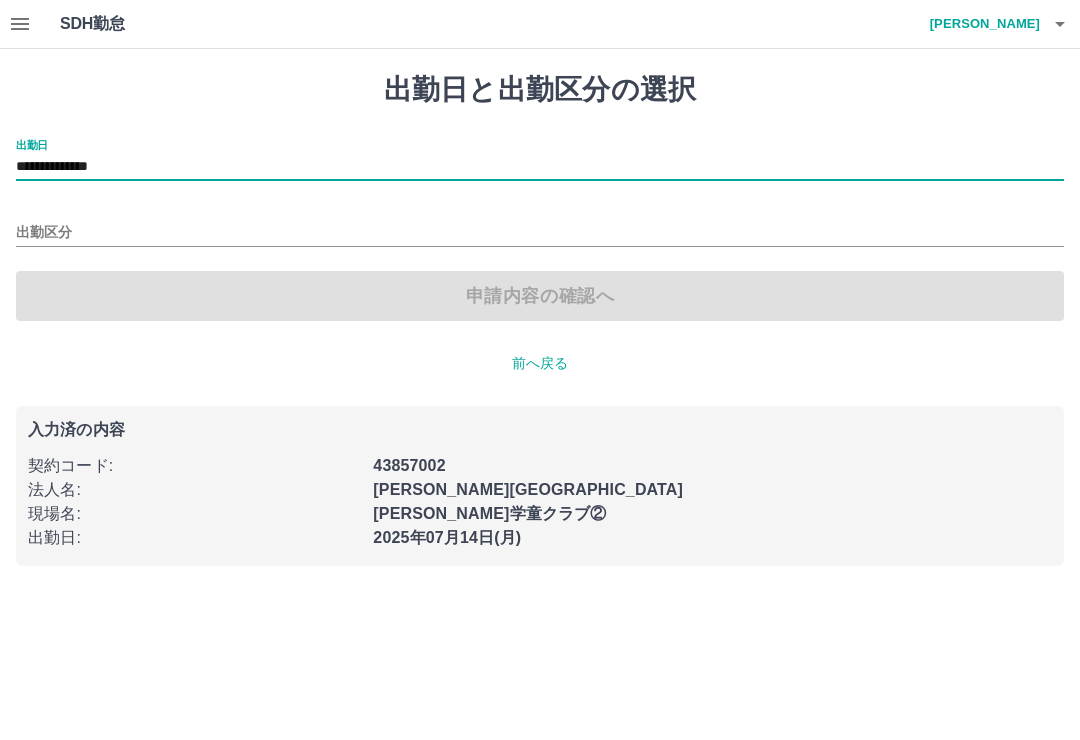 click on "出勤区分" at bounding box center (540, 233) 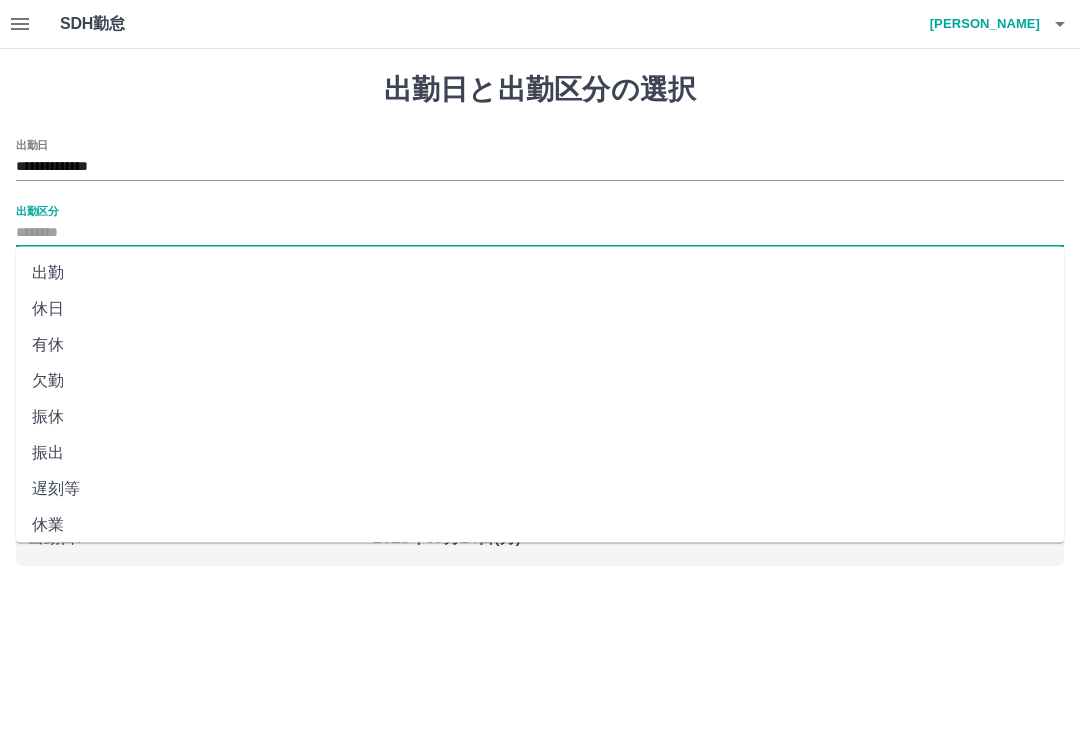 click on "休日" at bounding box center [540, 309] 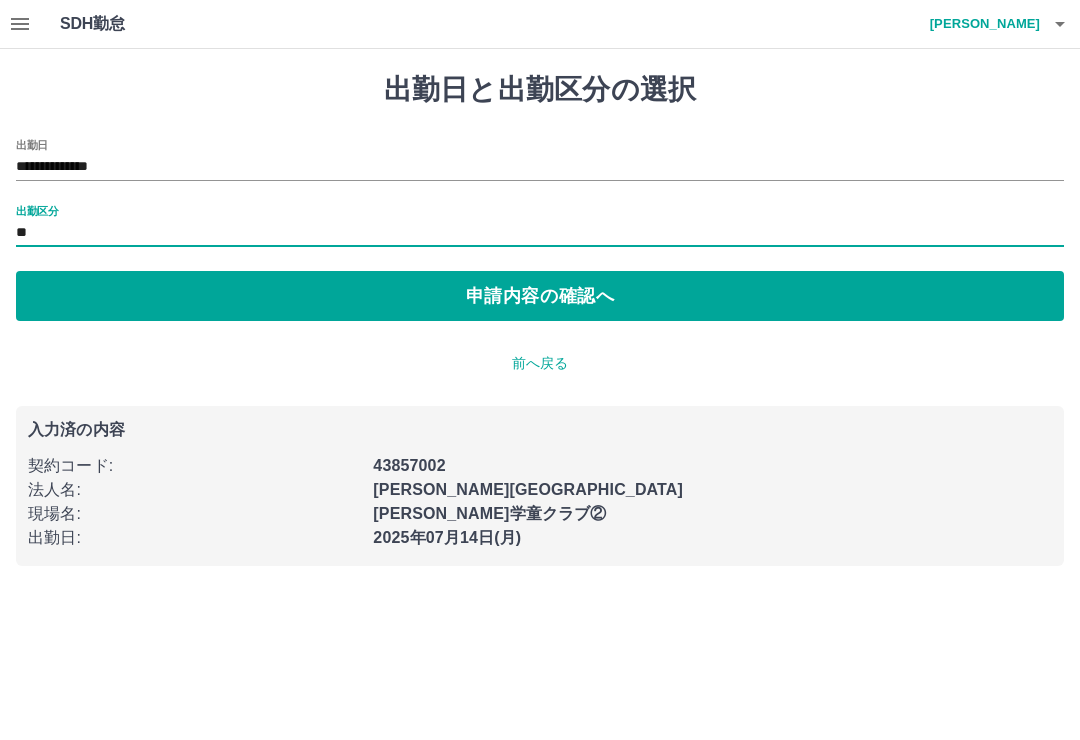 click on "申請内容の確認へ" at bounding box center [540, 296] 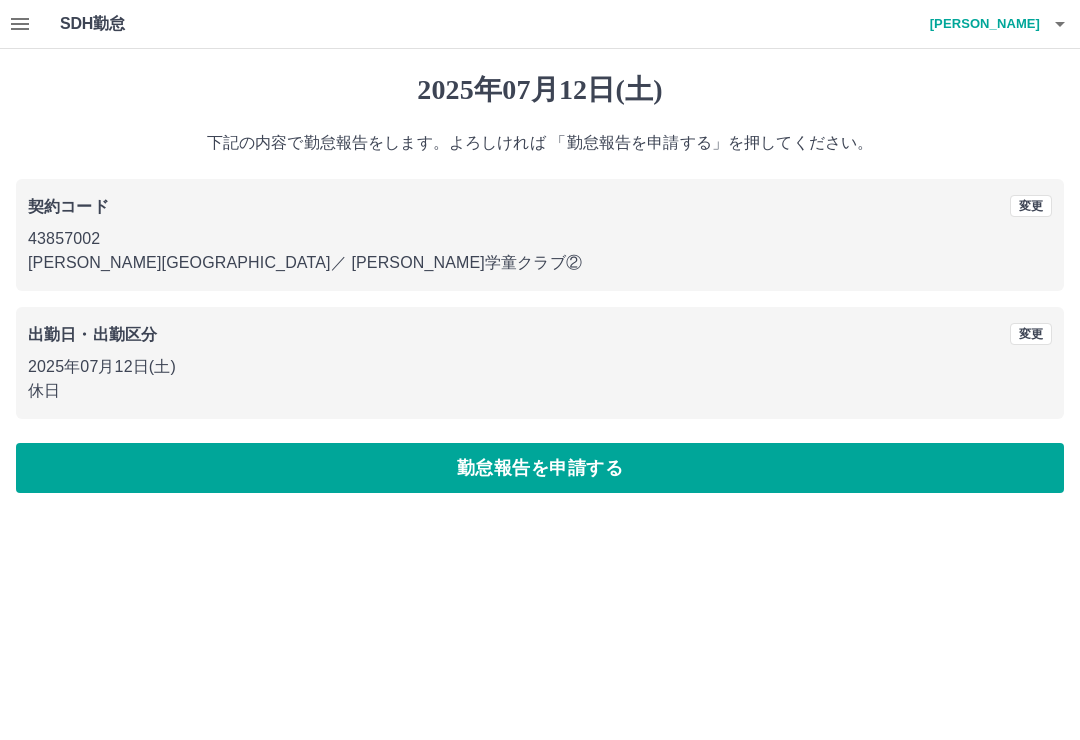 click on "勤怠報告を申請する" at bounding box center [540, 468] 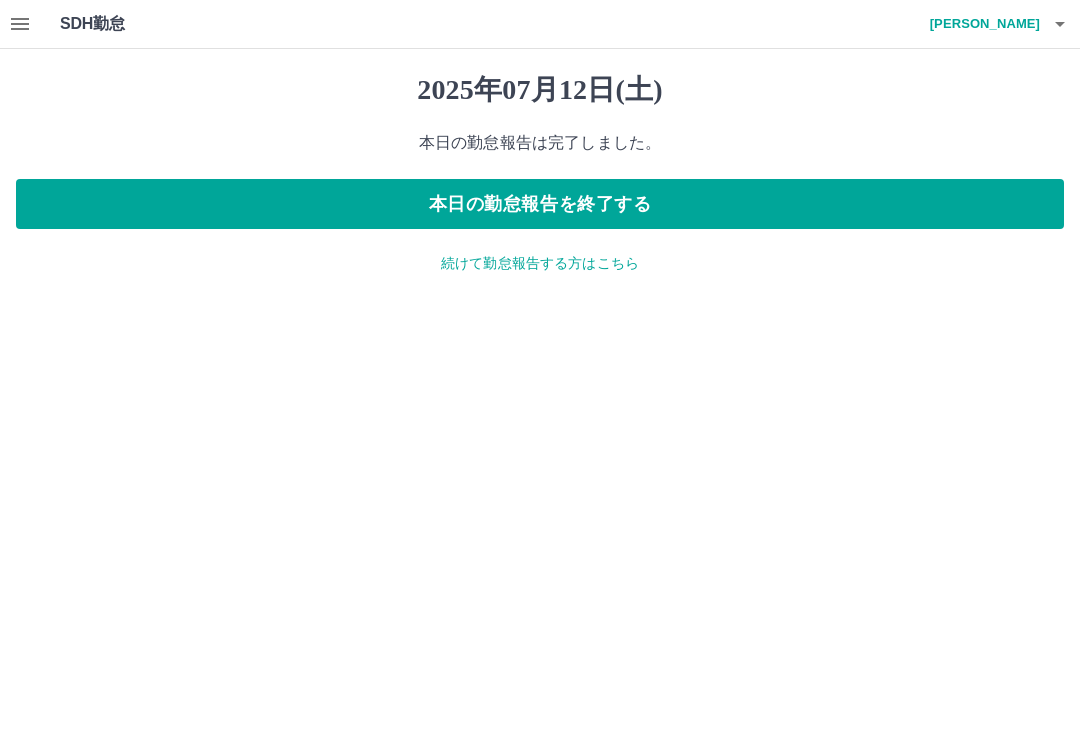 click on "続けて勤怠報告する方はこちら" at bounding box center [540, 263] 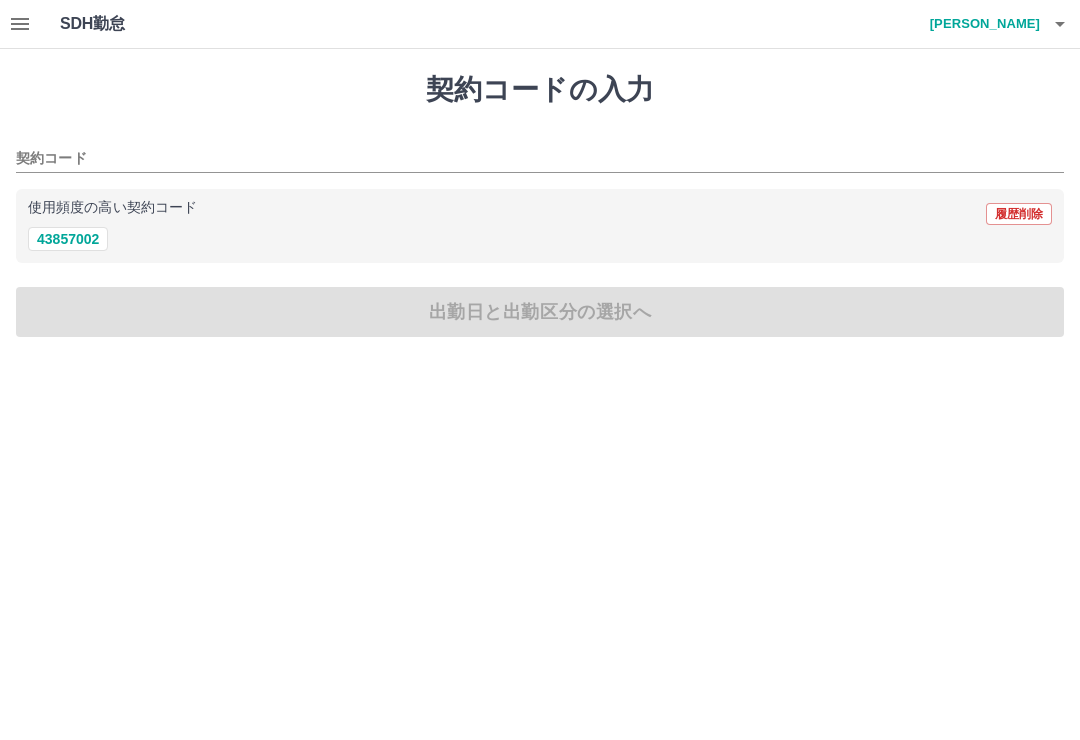 click on "43857002" at bounding box center [68, 239] 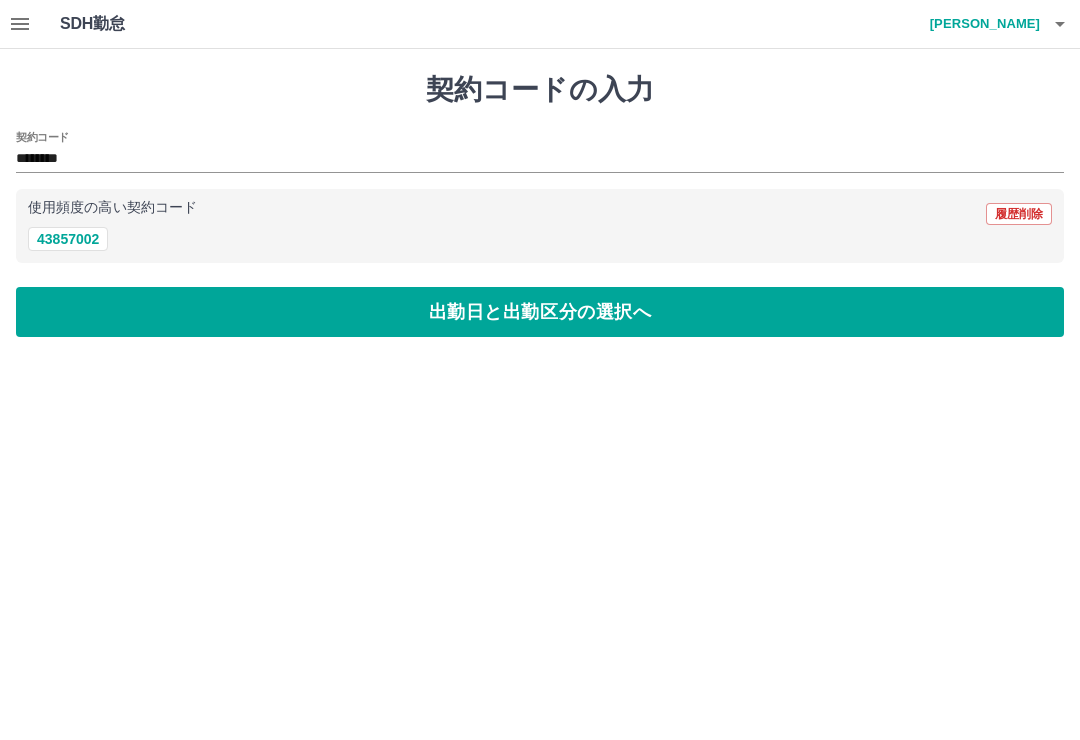 click on "出勤日と出勤区分の選択へ" at bounding box center [540, 312] 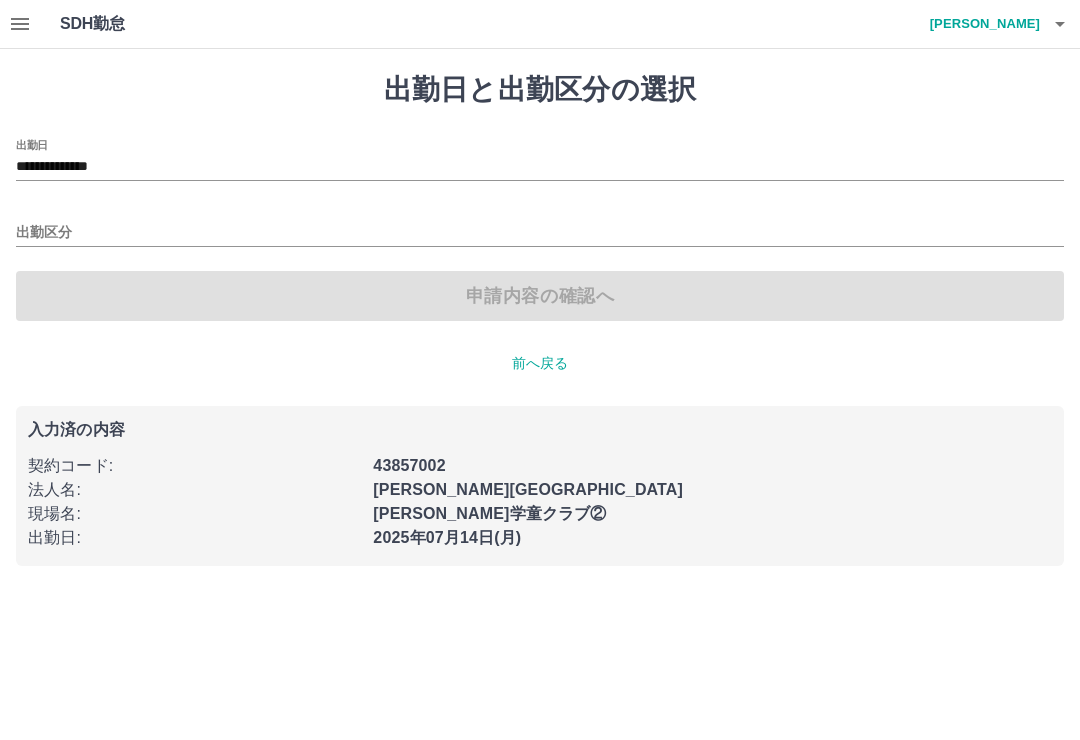 click on "**********" at bounding box center [540, 167] 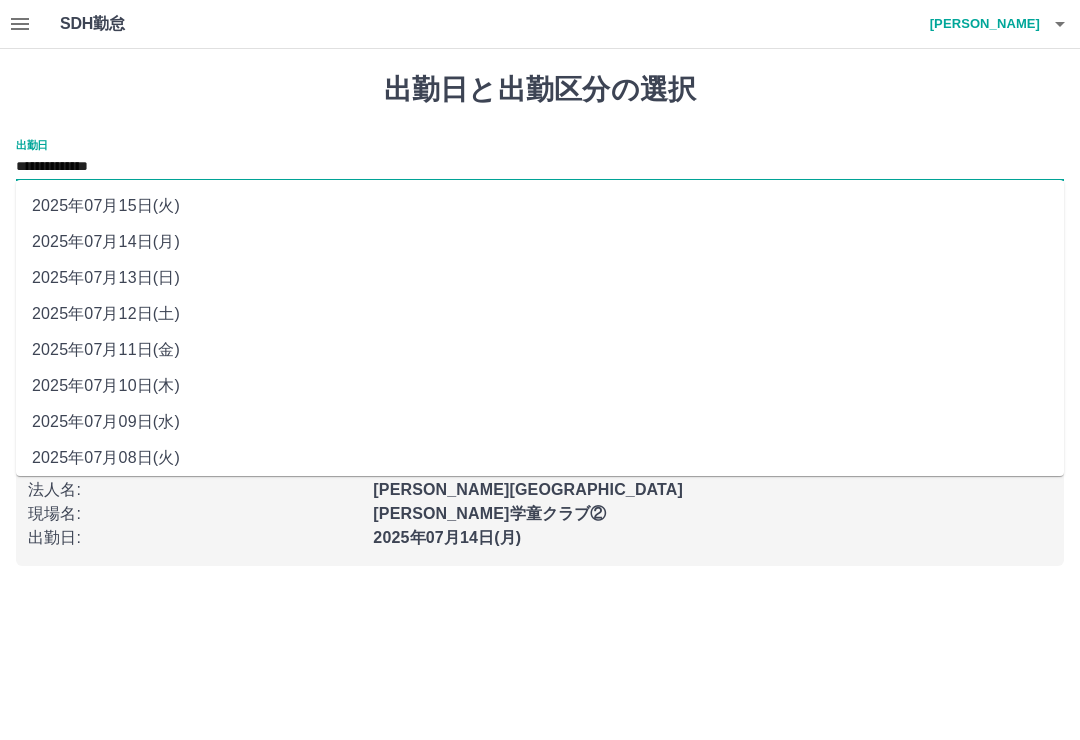 click on "2025年07月13日(日)" at bounding box center [540, 278] 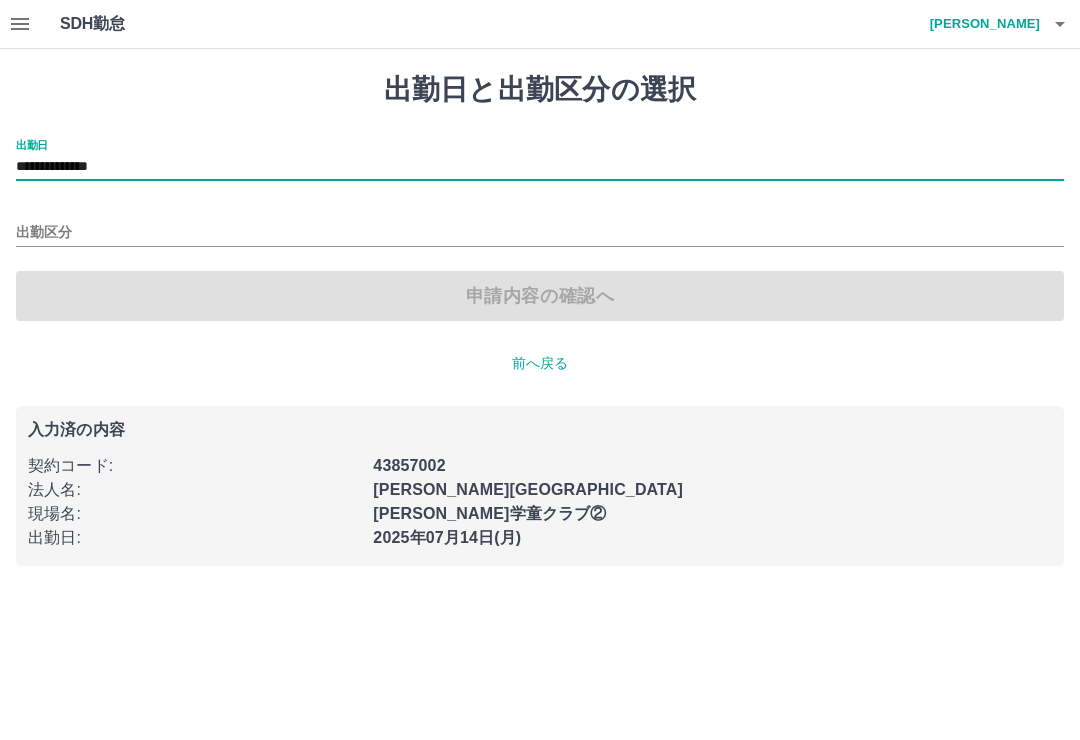 click on "出勤区分" at bounding box center [540, 233] 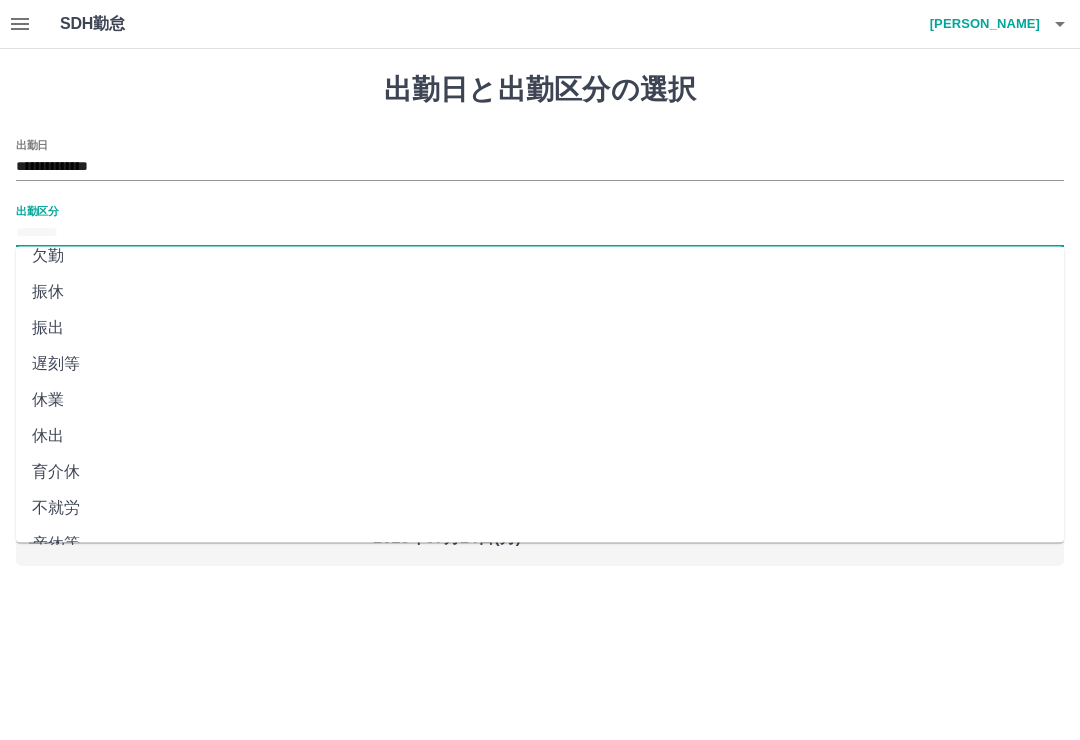 scroll, scrollTop: 123, scrollLeft: 0, axis: vertical 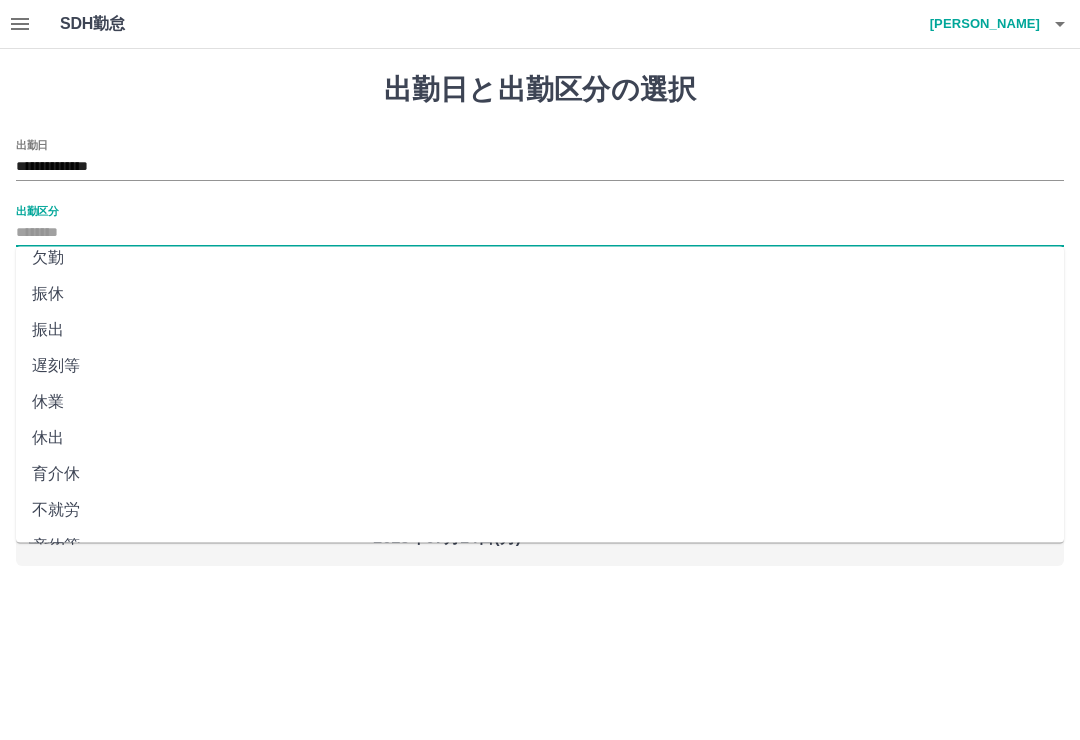 click on "**********" at bounding box center [540, 295] 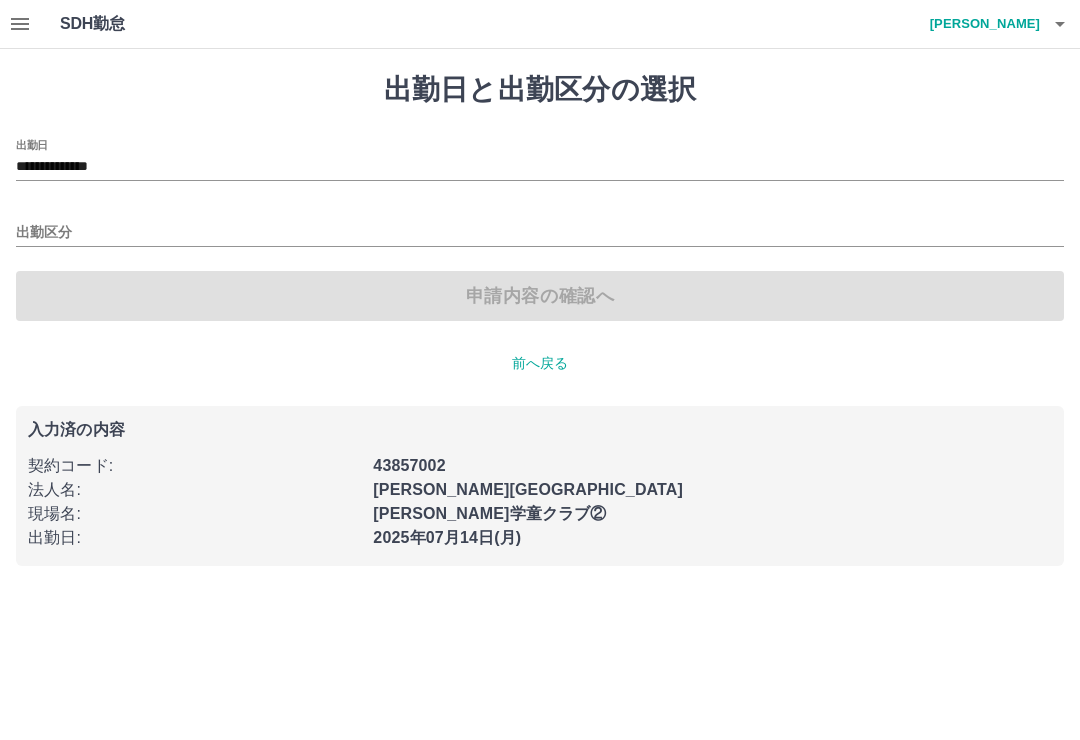 click on "現場名 :" at bounding box center [194, 514] 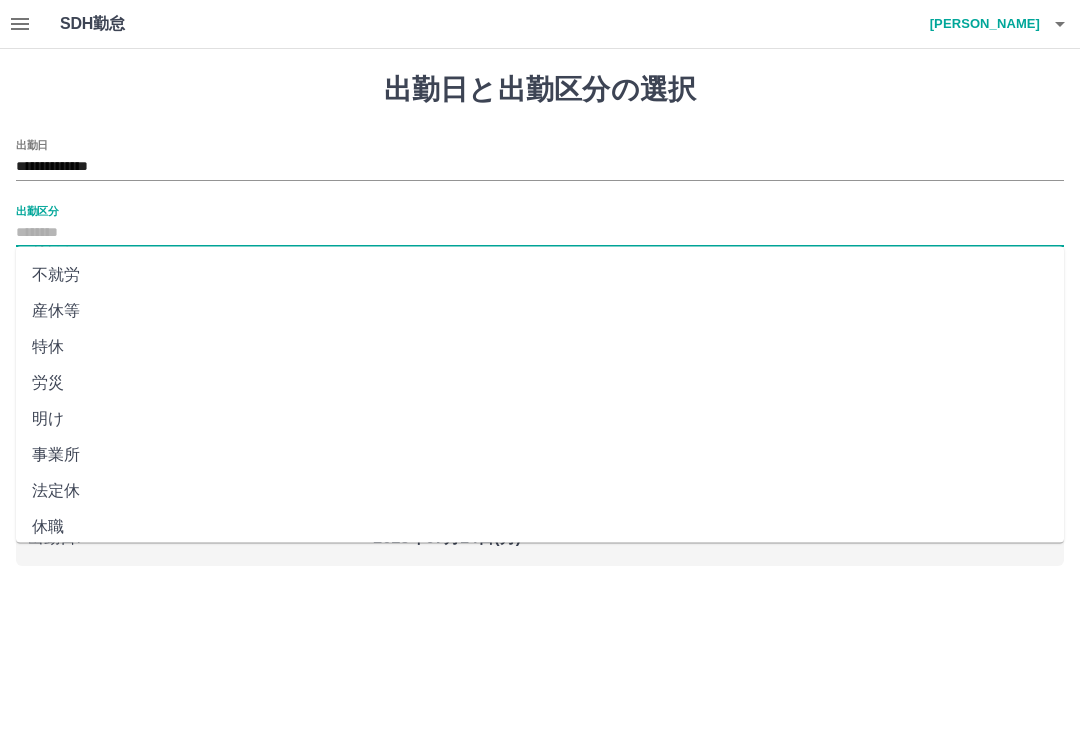 scroll, scrollTop: 356, scrollLeft: 0, axis: vertical 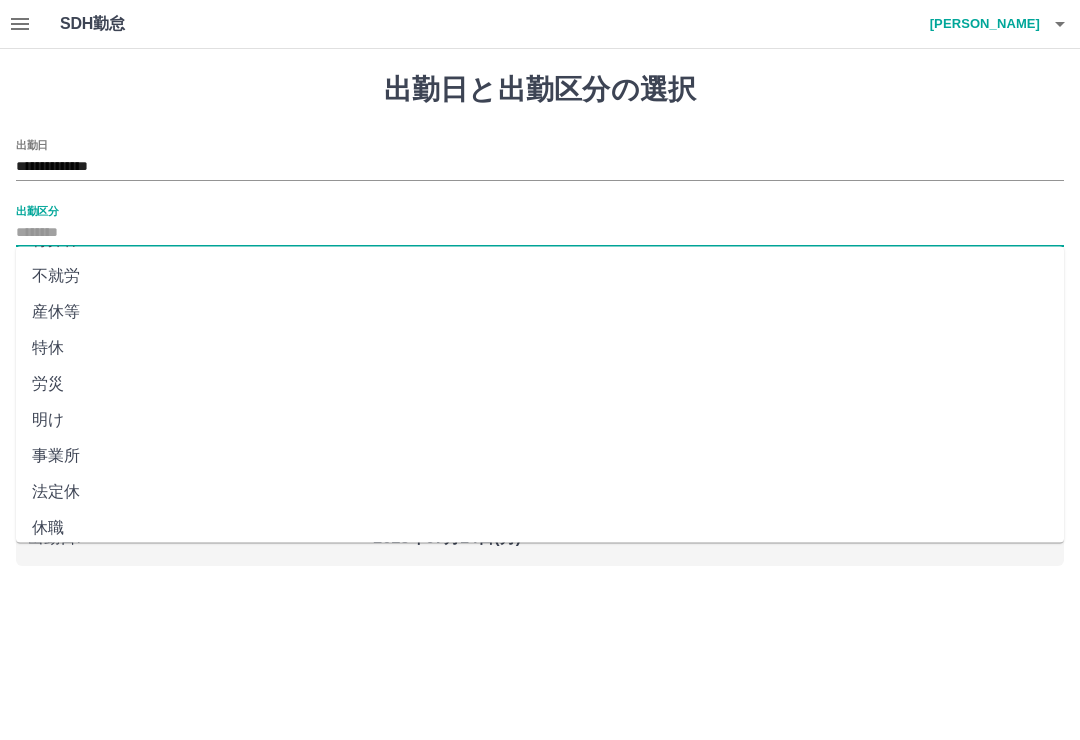 click on "法定休" at bounding box center (540, 493) 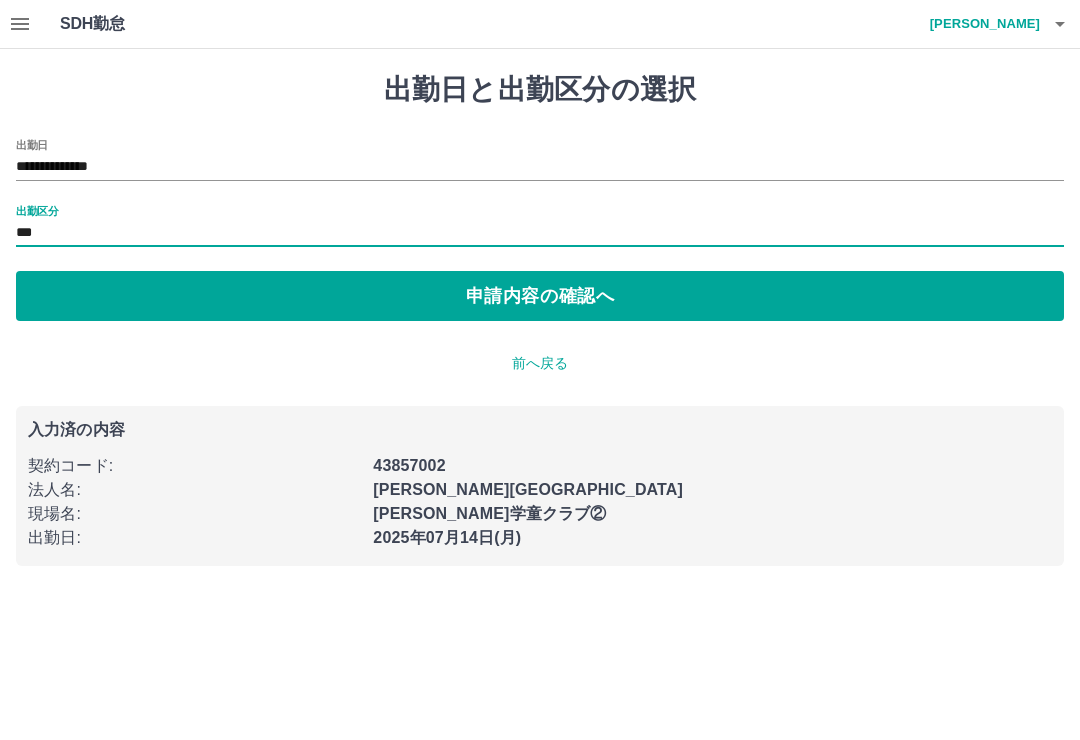 click on "申請内容の確認へ" at bounding box center [540, 296] 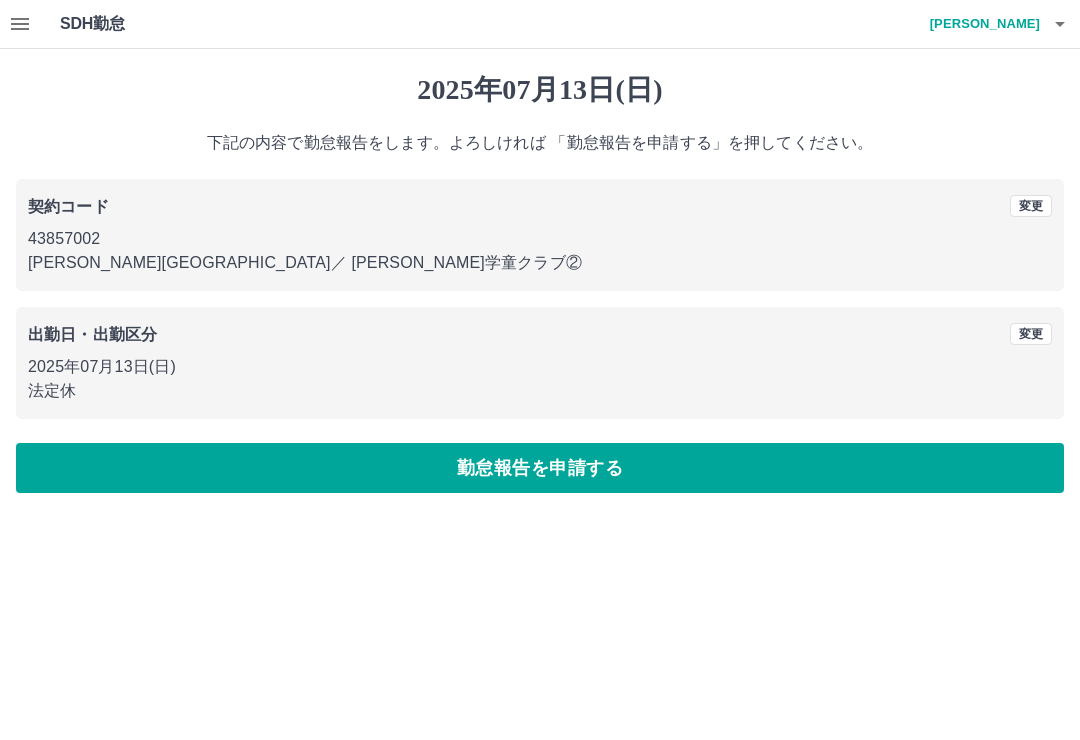 click on "勤怠報告を申請する" at bounding box center (540, 468) 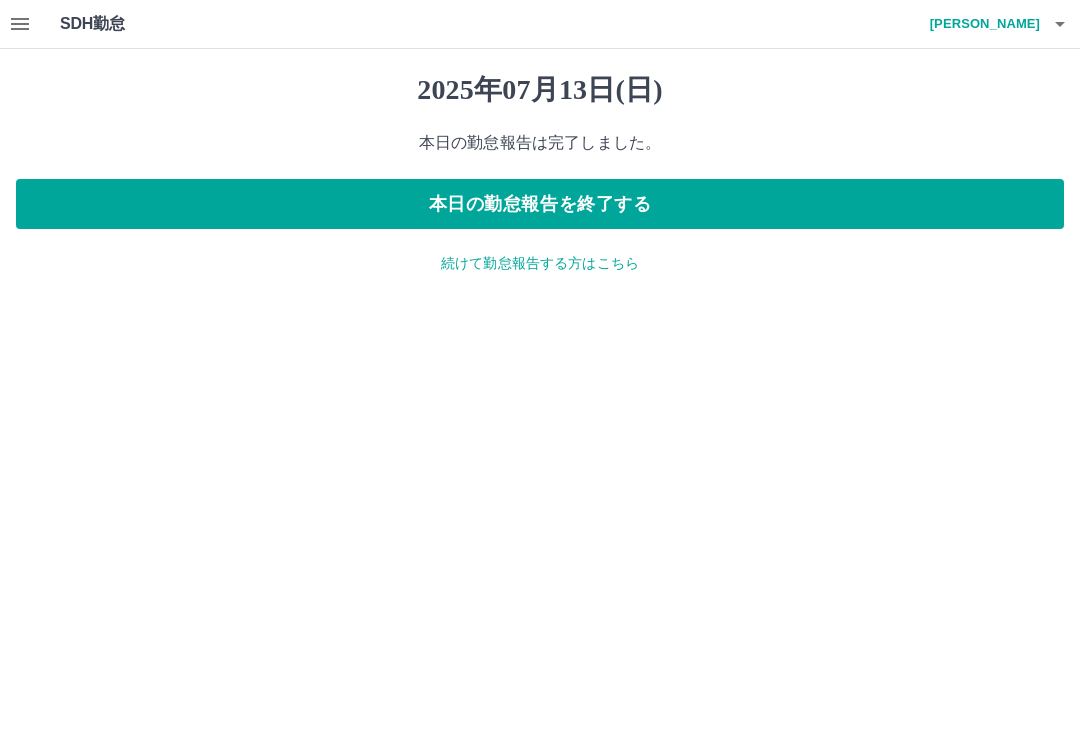 click on "続けて勤怠報告する方はこちら" at bounding box center [540, 263] 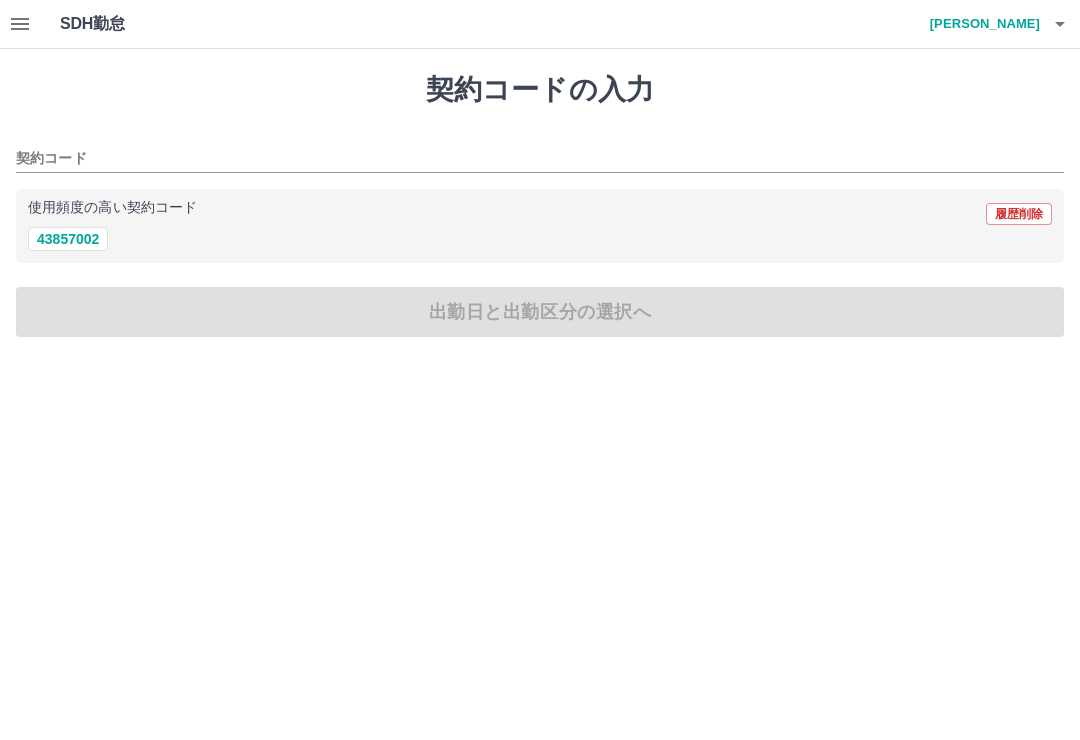 click on "43857002" at bounding box center (68, 239) 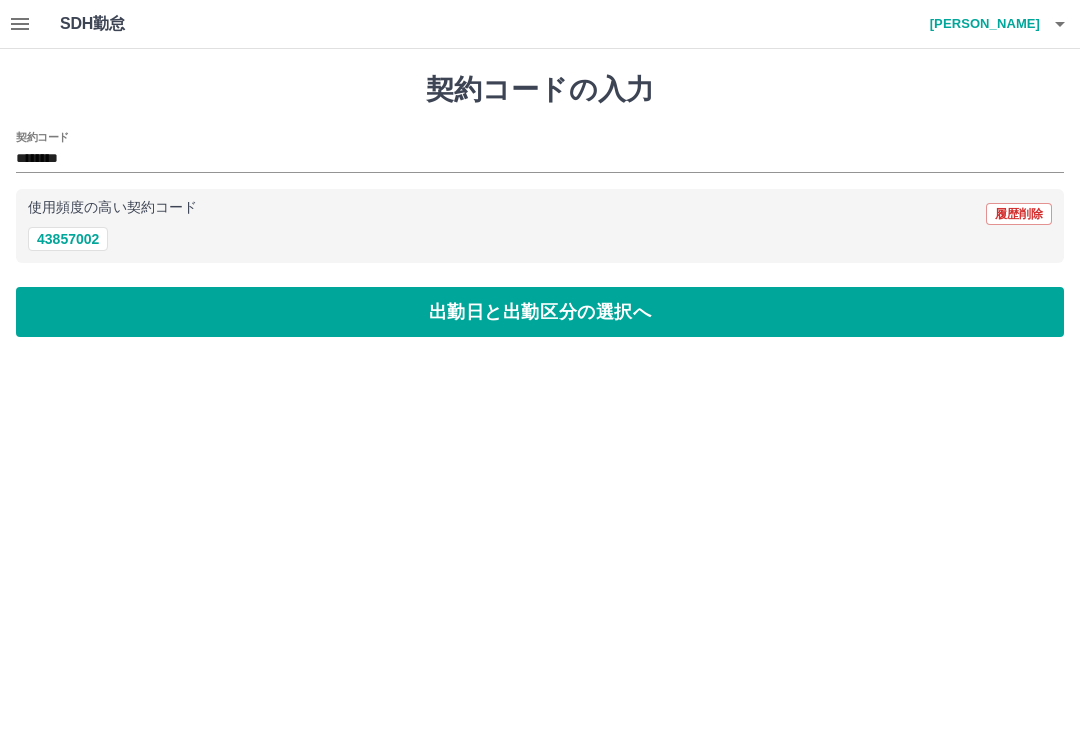 click on "出勤日と出勤区分の選択へ" at bounding box center (540, 312) 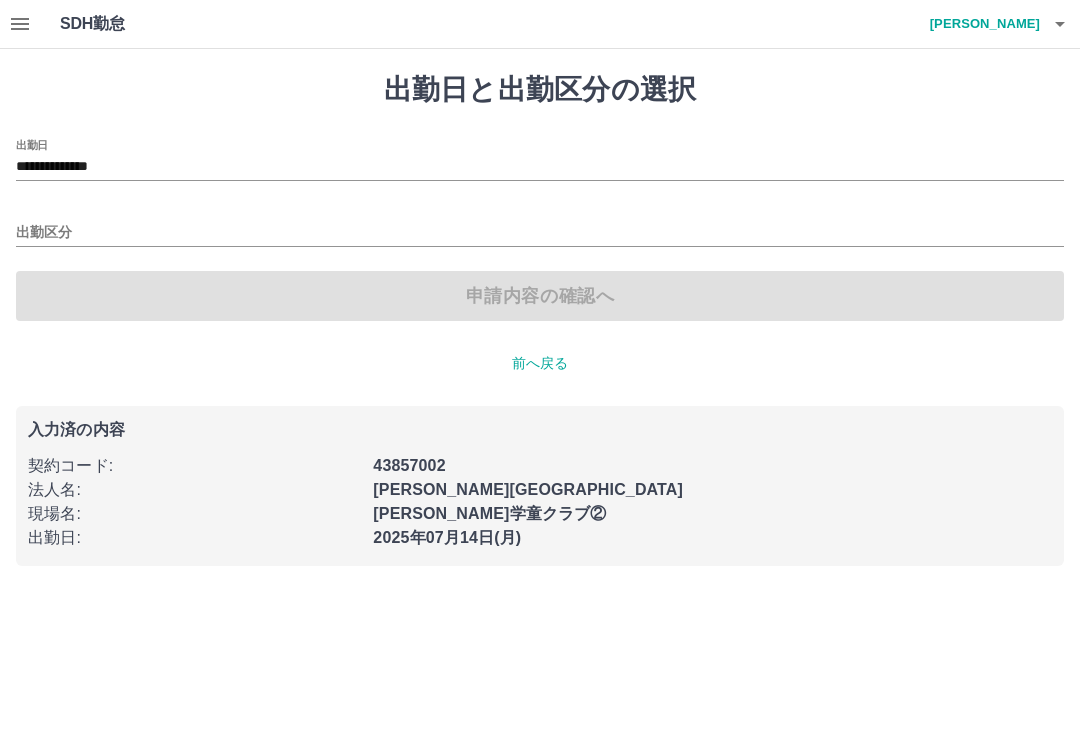 click on "出勤区分" at bounding box center (540, 233) 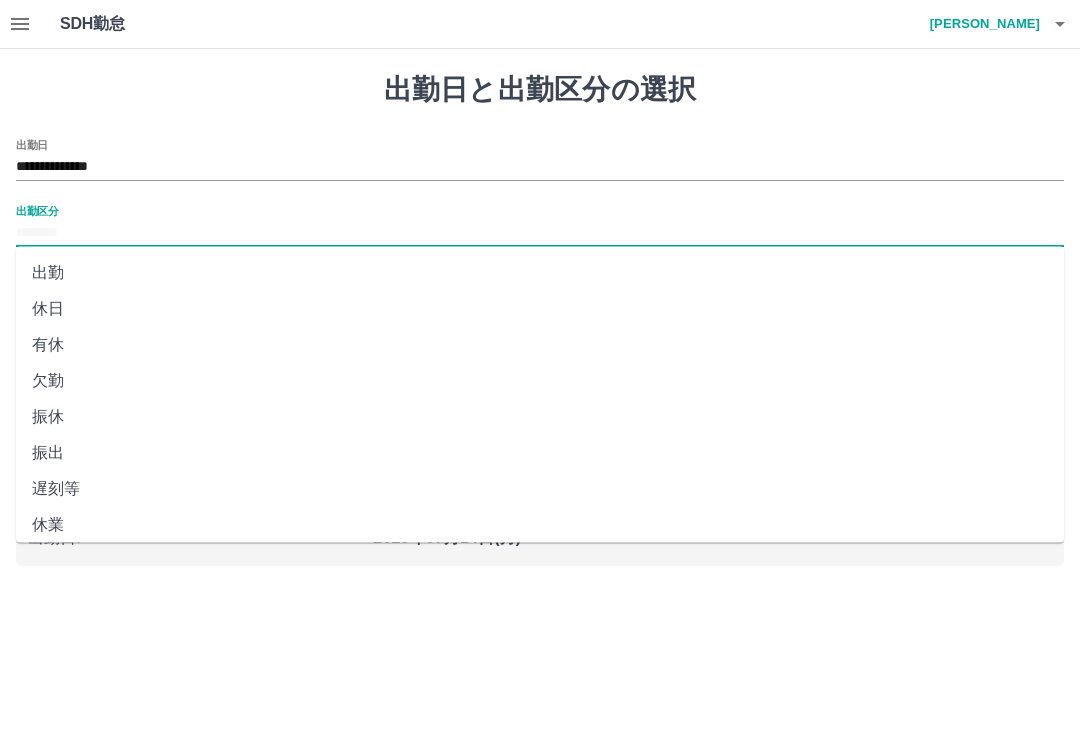 click on "出勤" at bounding box center [540, 273] 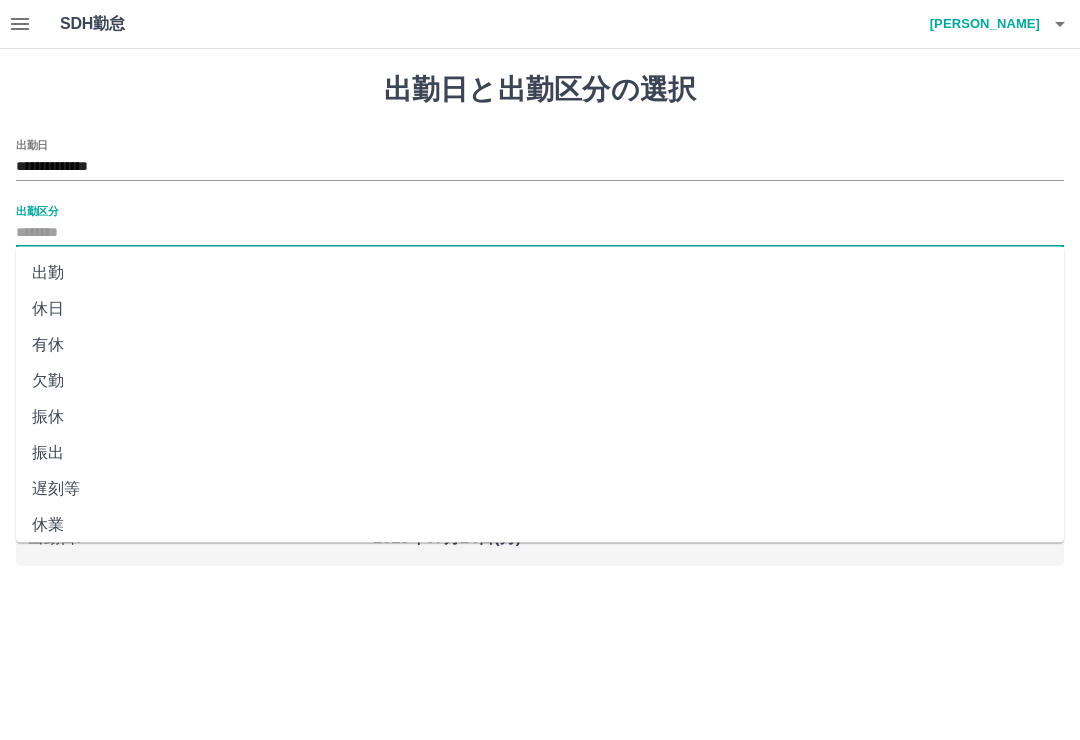 type on "**" 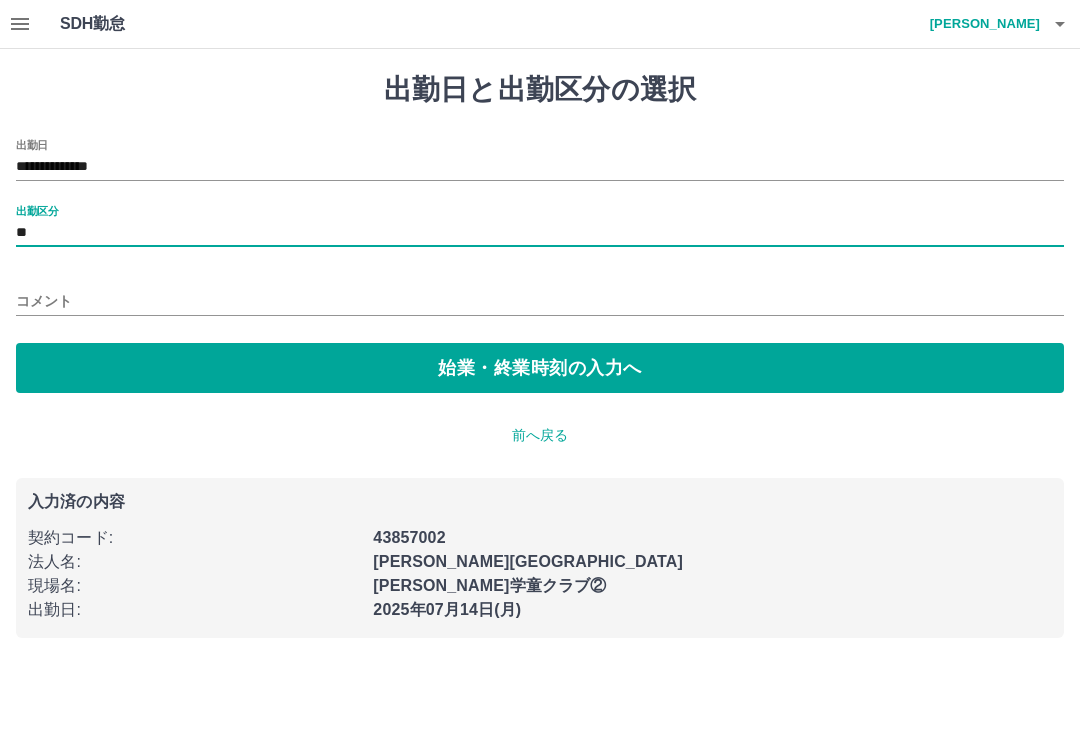 click on "始業・終業時刻の入力へ" at bounding box center [540, 368] 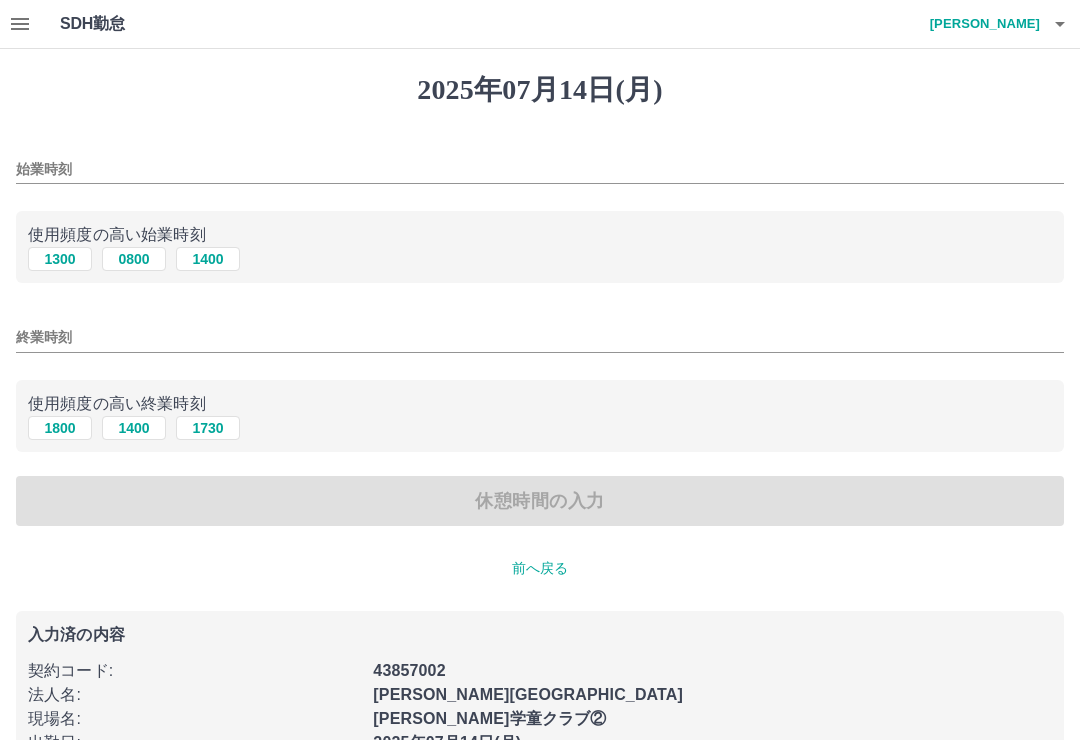 click on "1300" at bounding box center [60, 259] 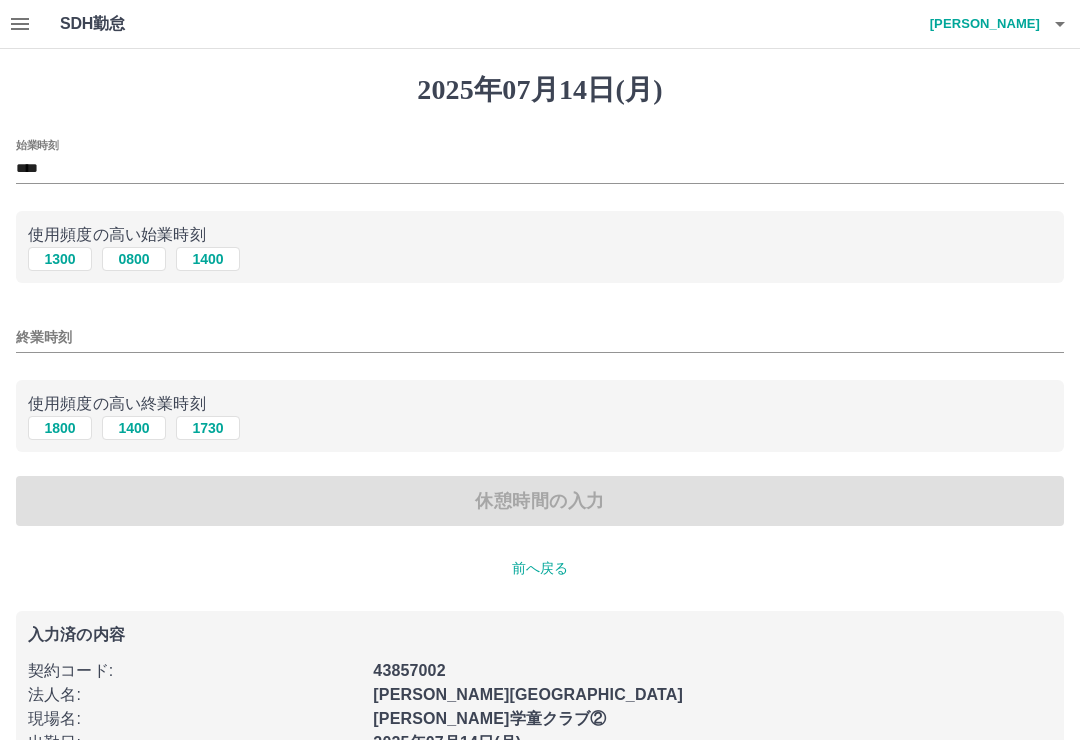 click on "43857002" at bounding box center [706, 665] 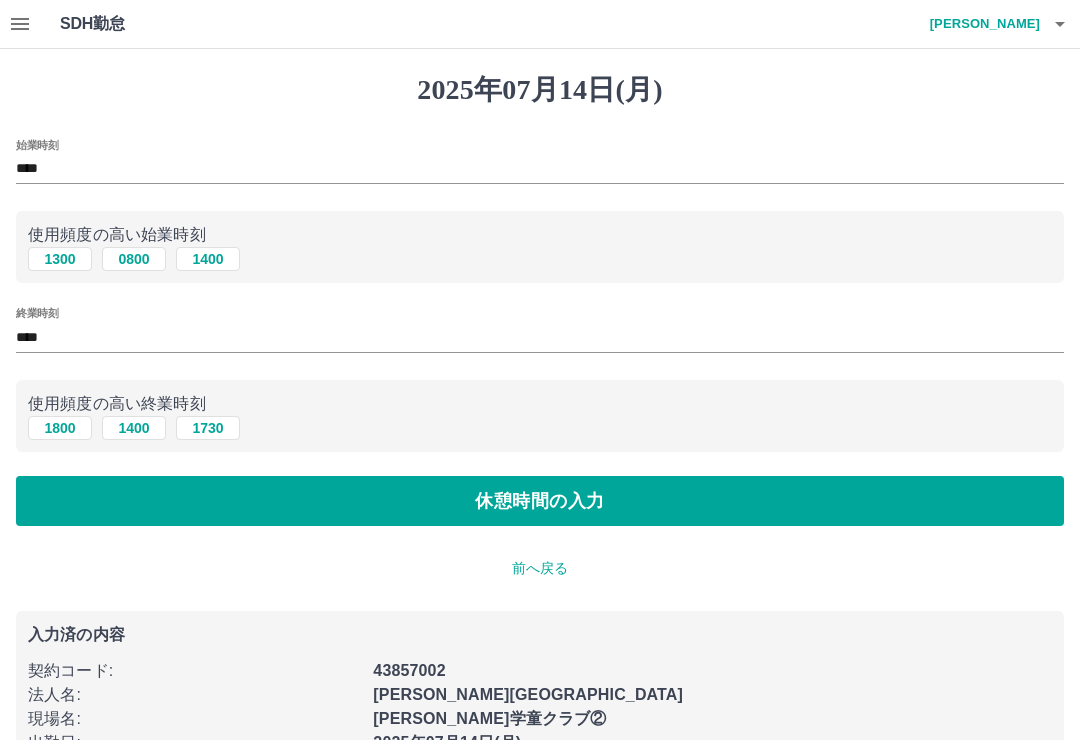 click on "山西小学童クラブ②" at bounding box center [706, 713] 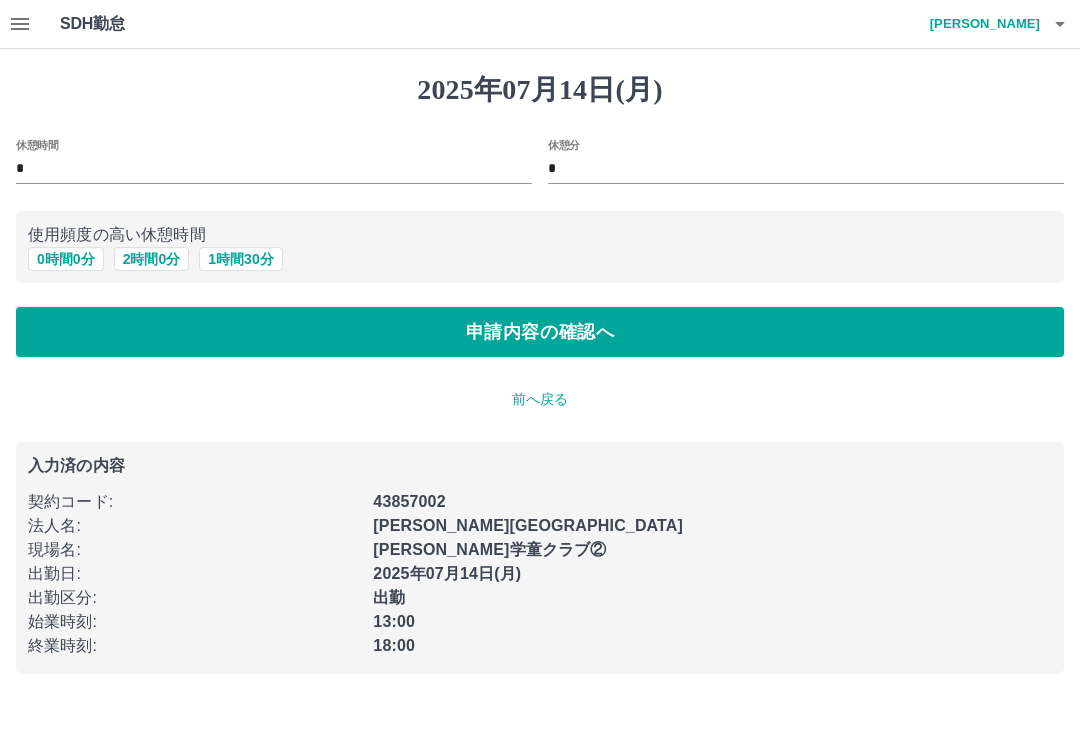 click on "0 時間 0 分" at bounding box center (66, 259) 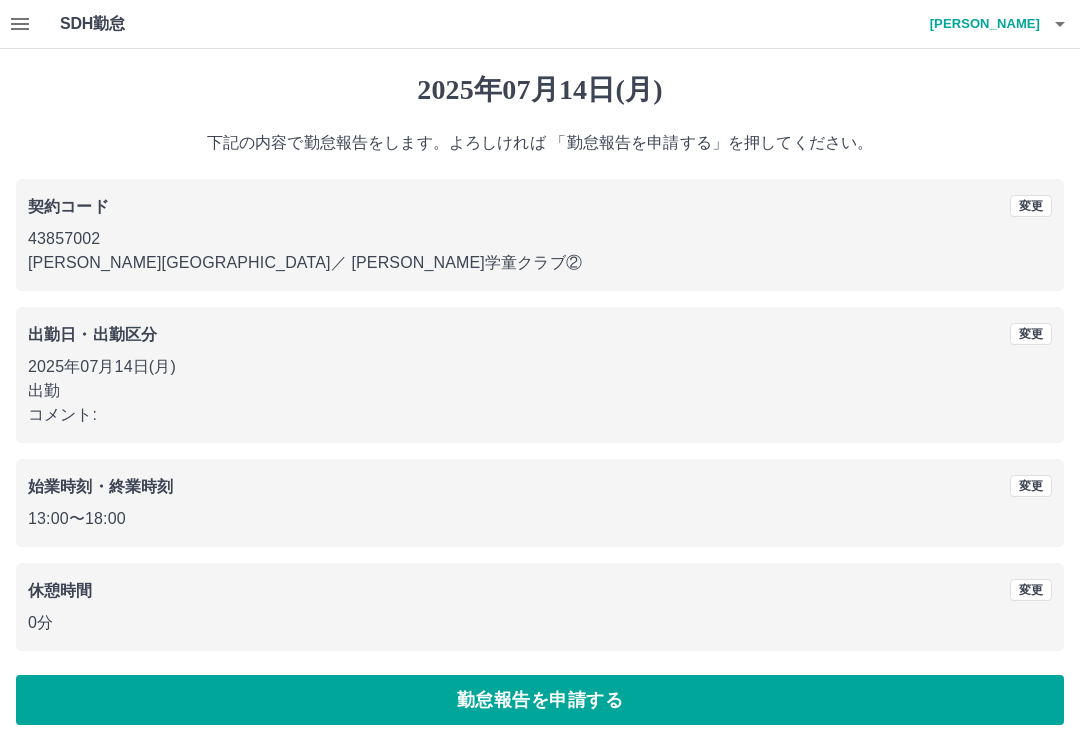 click on "勤怠報告を申請する" at bounding box center (540, 700) 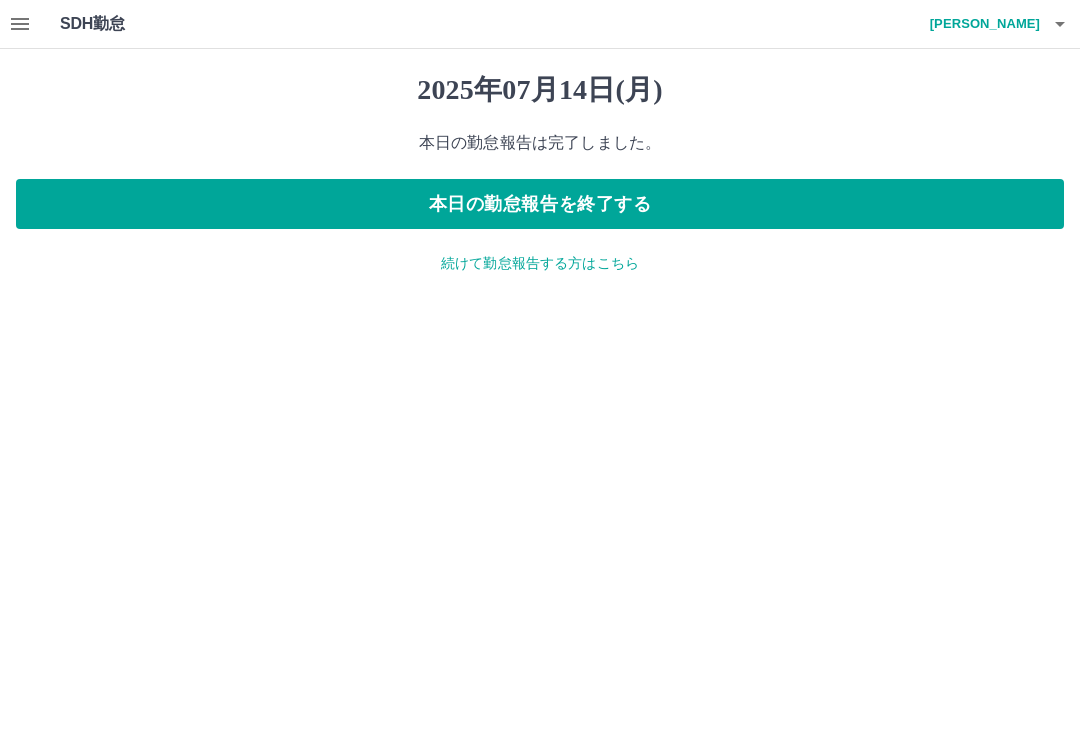 click on "本日の勤怠報告を終了する" at bounding box center [540, 204] 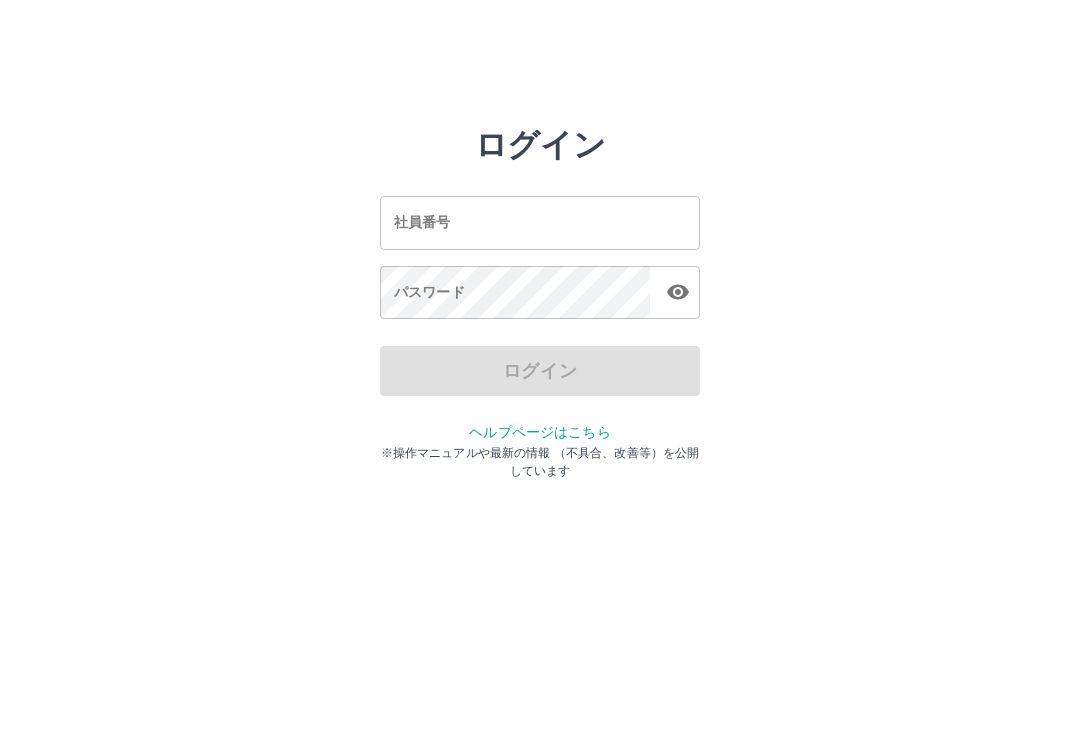 scroll, scrollTop: 0, scrollLeft: 0, axis: both 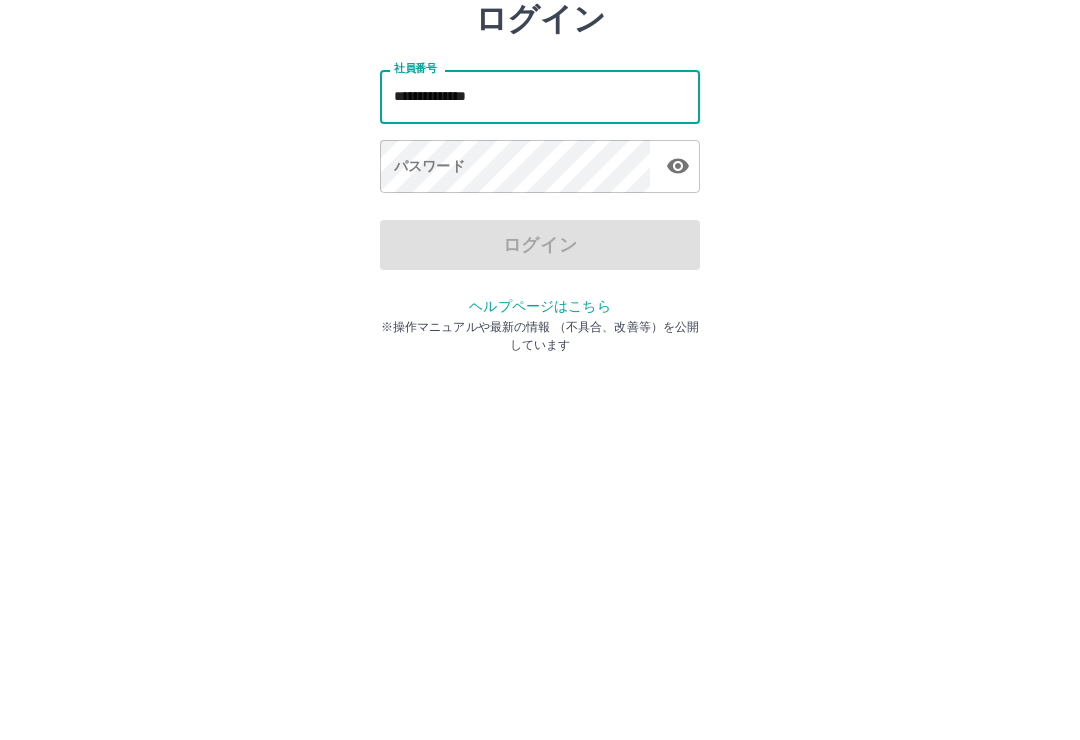 click on "ログイン" at bounding box center [540, 371] 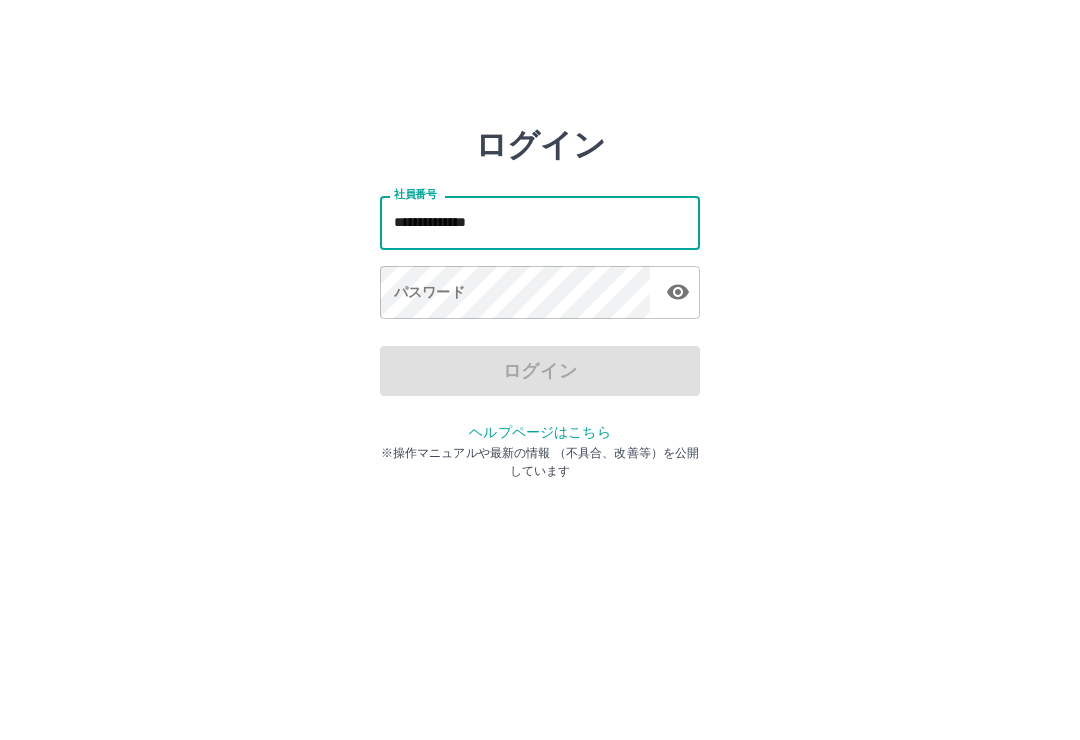 click on "ログイン" at bounding box center (540, 371) 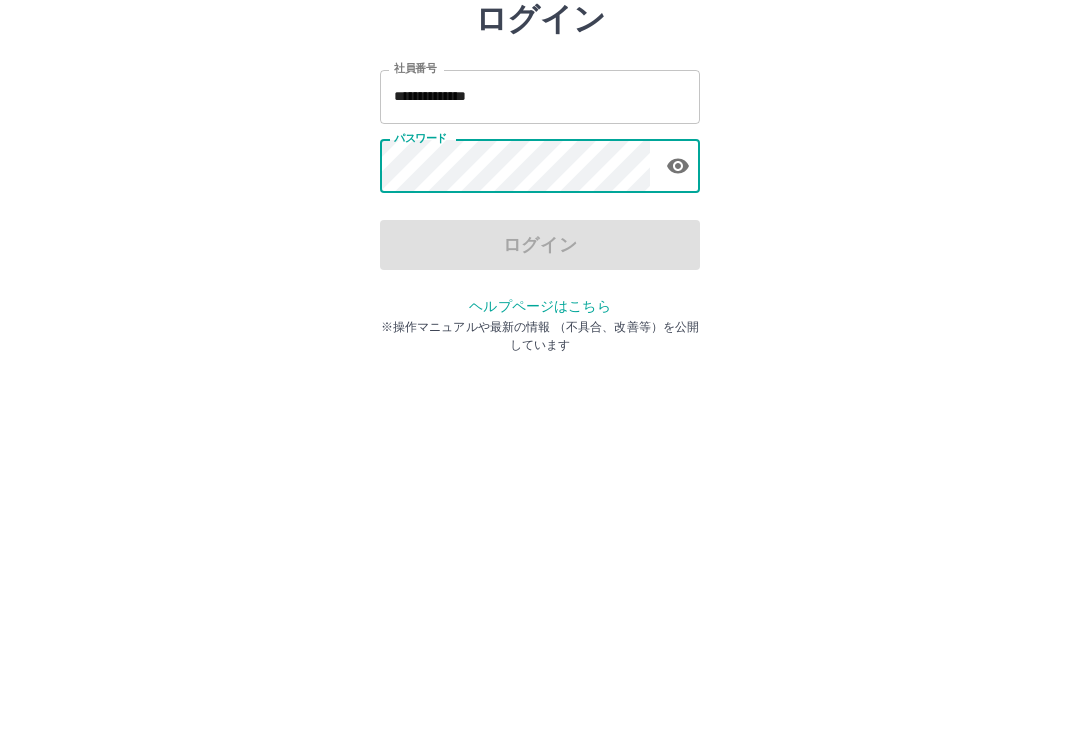click on "**********" at bounding box center (540, 222) 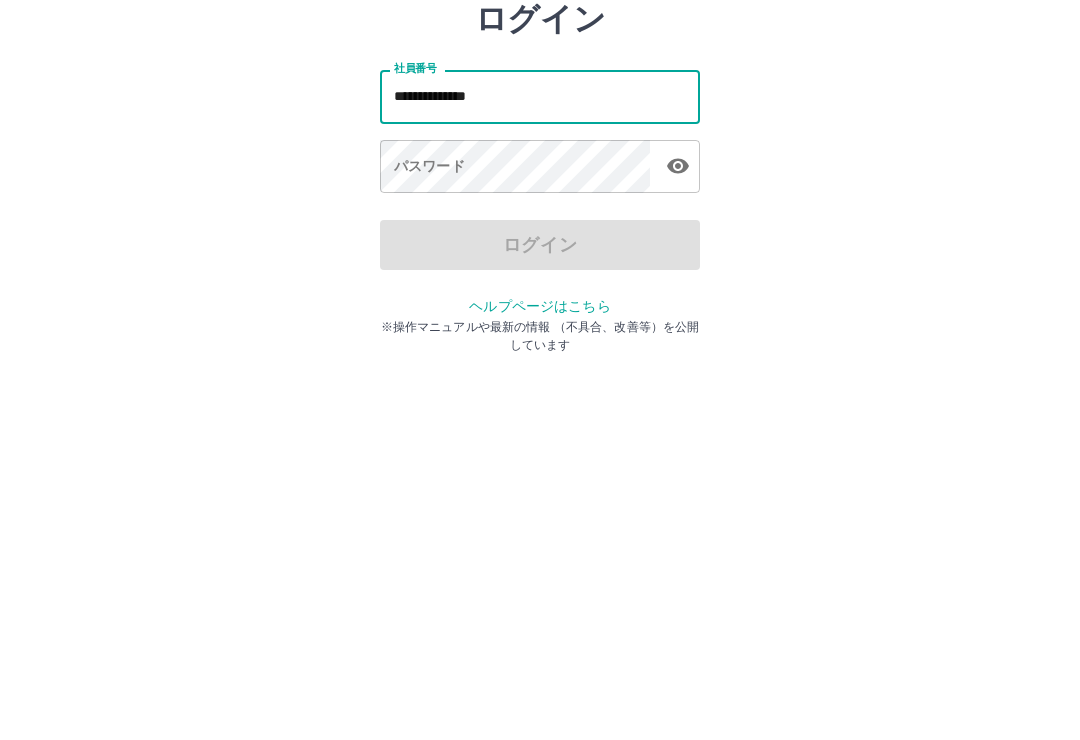click on "**********" at bounding box center (540, 222) 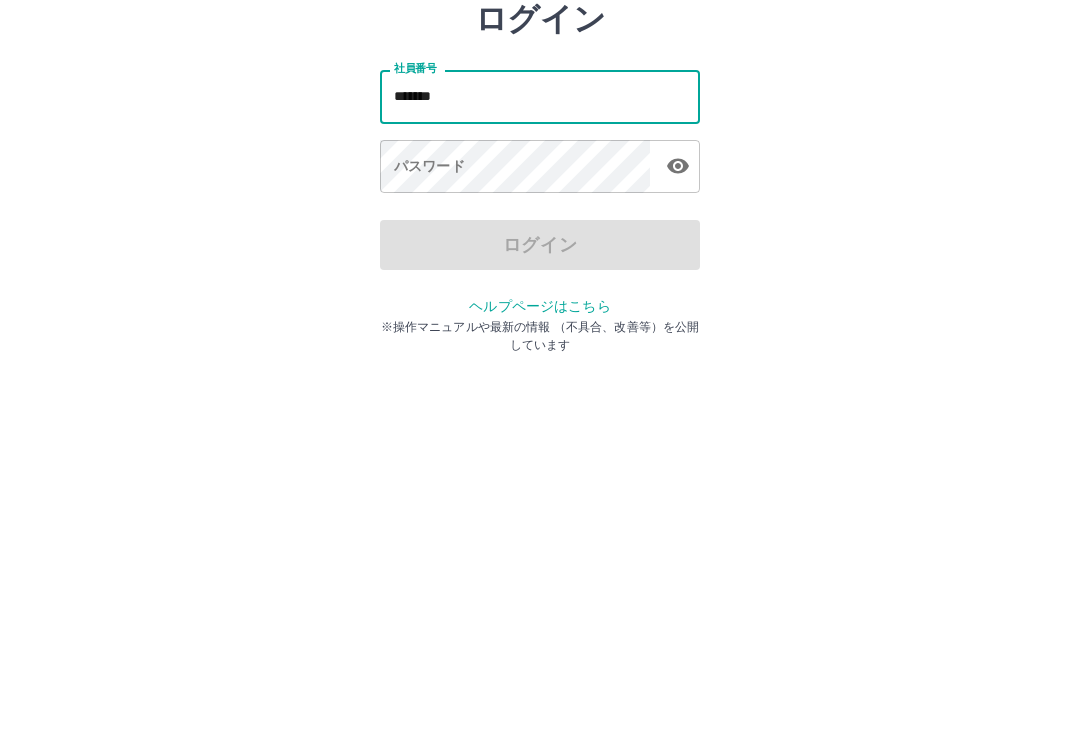 type on "*******" 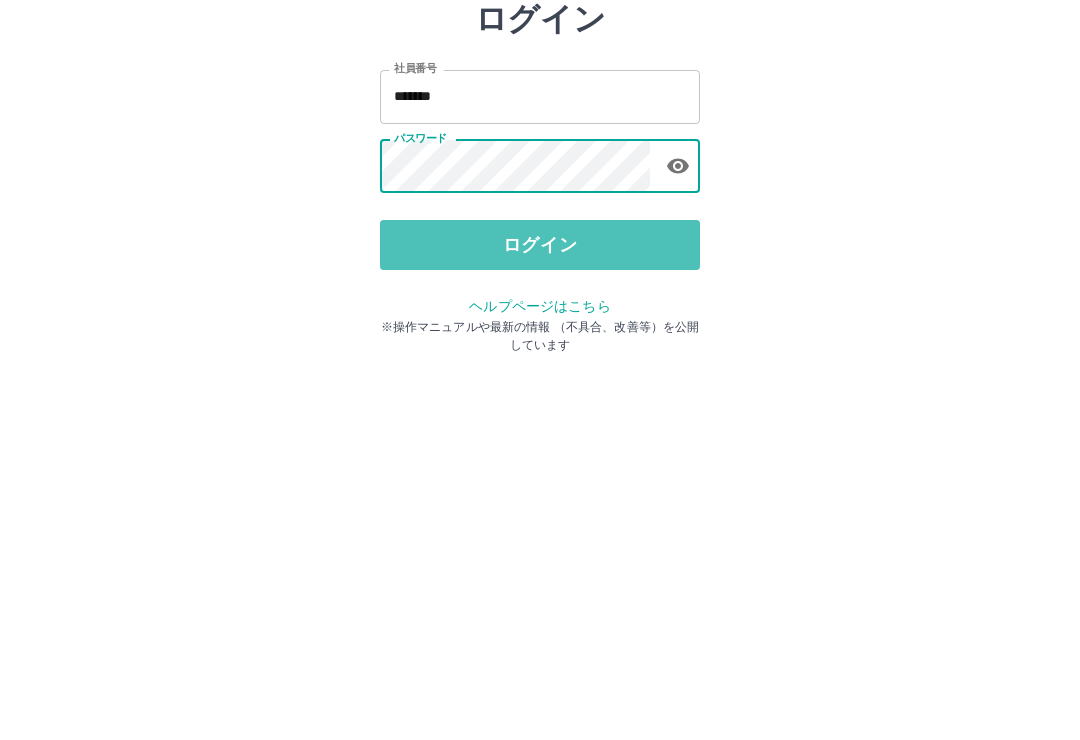 click on "ログイン" at bounding box center (540, 371) 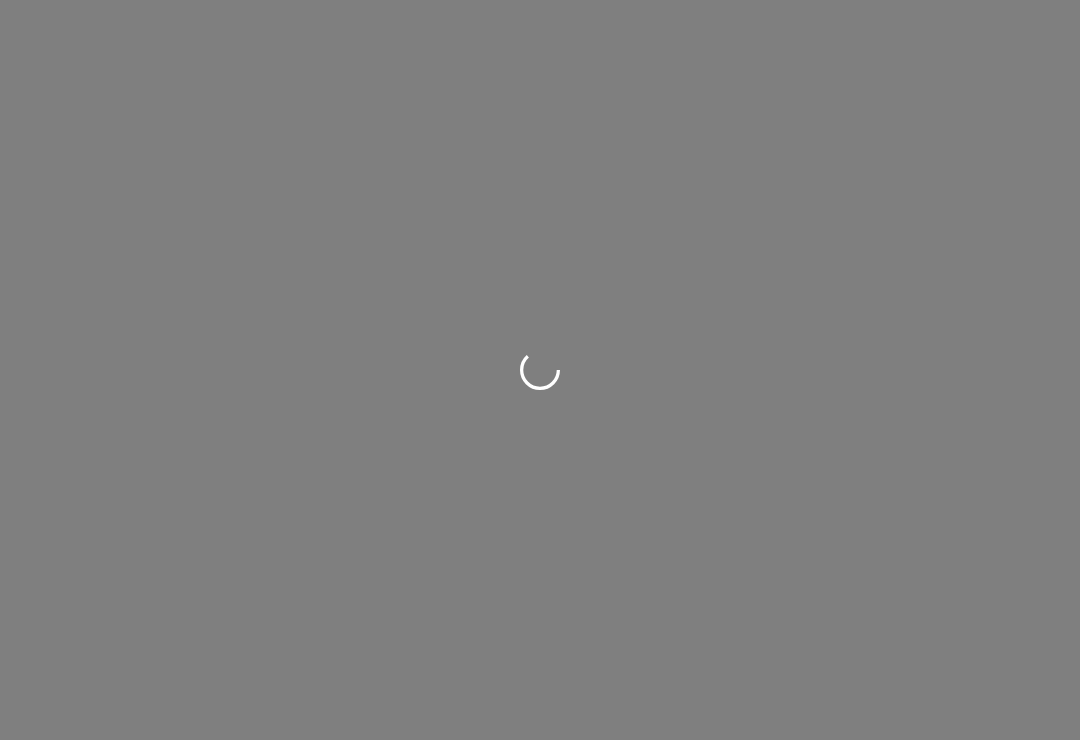 scroll, scrollTop: 0, scrollLeft: 0, axis: both 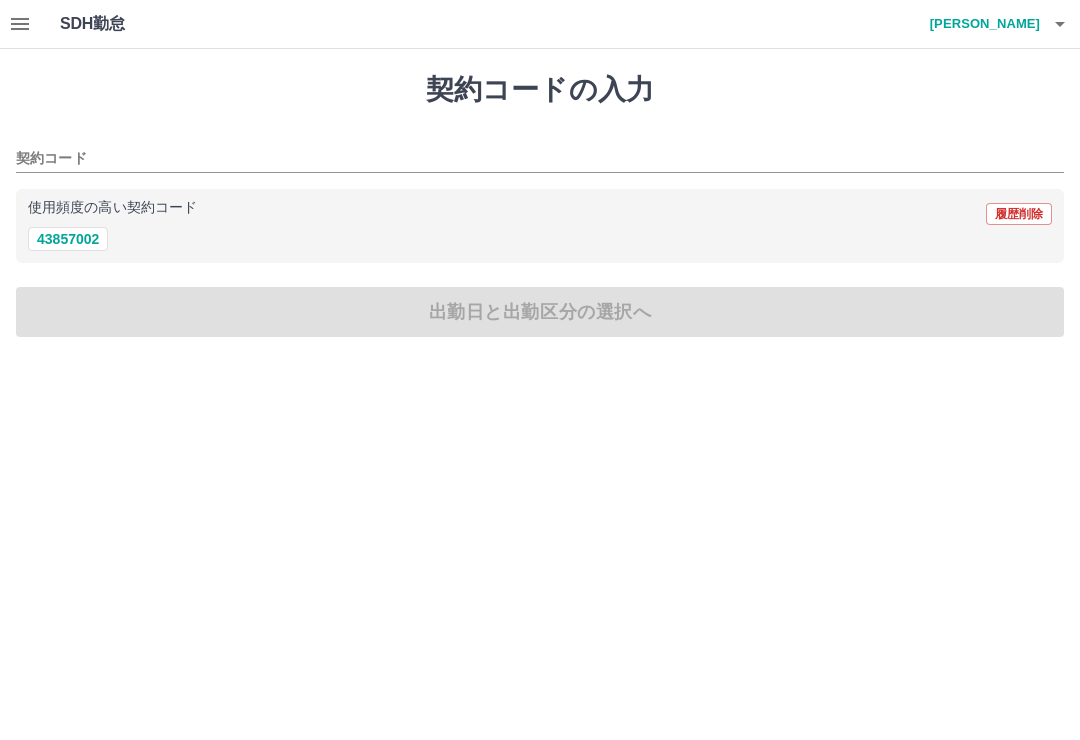 click on "43857002" at bounding box center [68, 239] 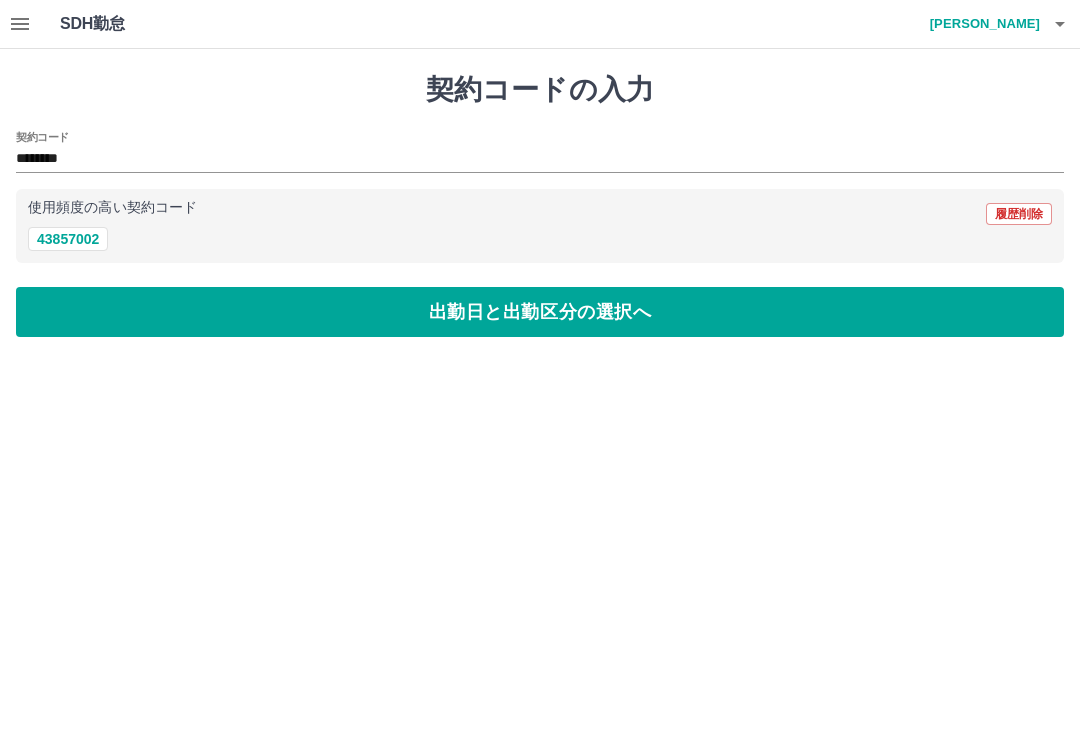 click on "出勤日と出勤区分の選択へ" at bounding box center [540, 312] 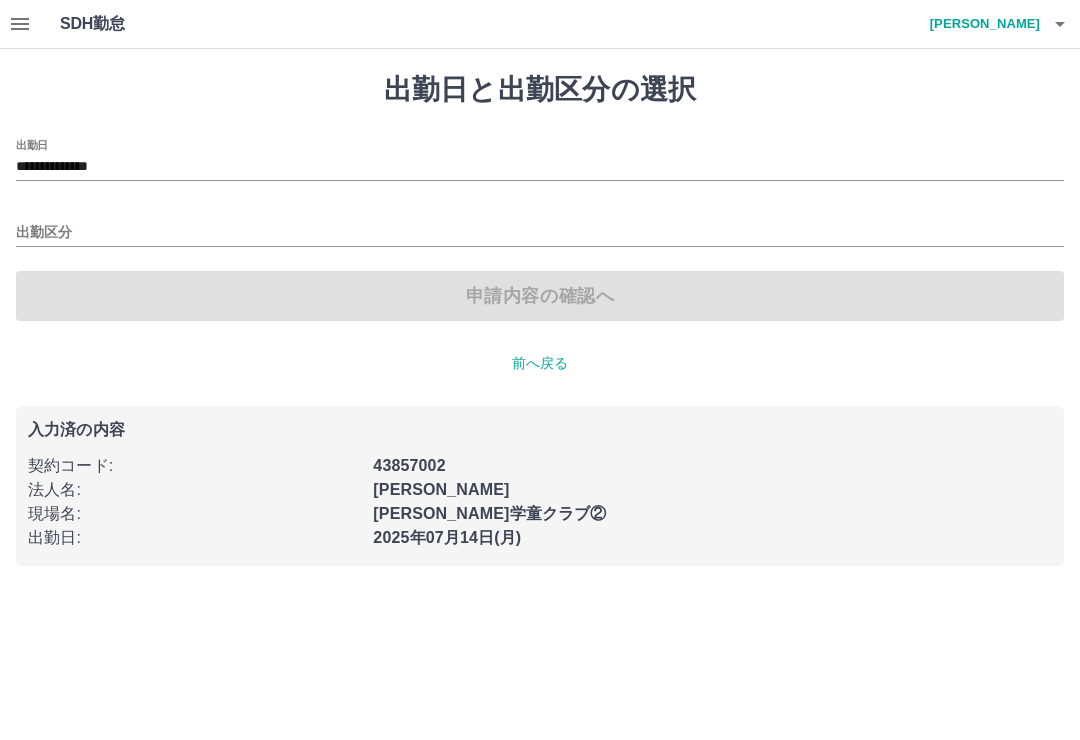 click on "出勤区分" at bounding box center (540, 233) 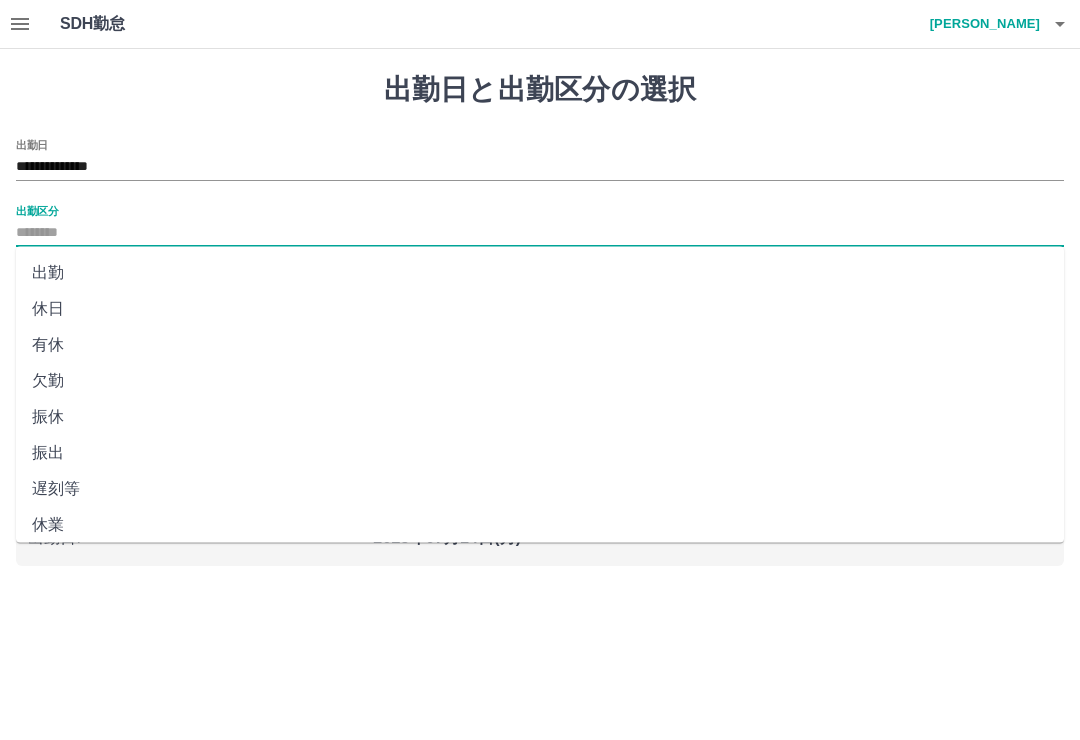 click on "出勤" at bounding box center [540, 273] 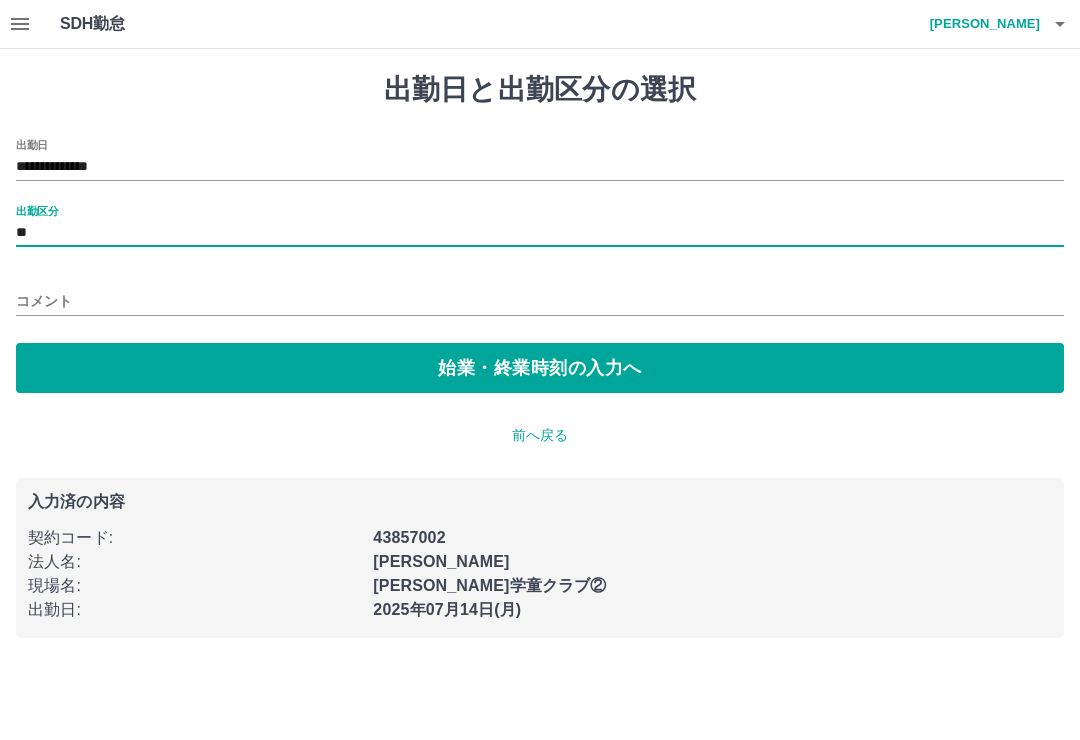 click on "始業・終業時刻の入力へ" at bounding box center [540, 368] 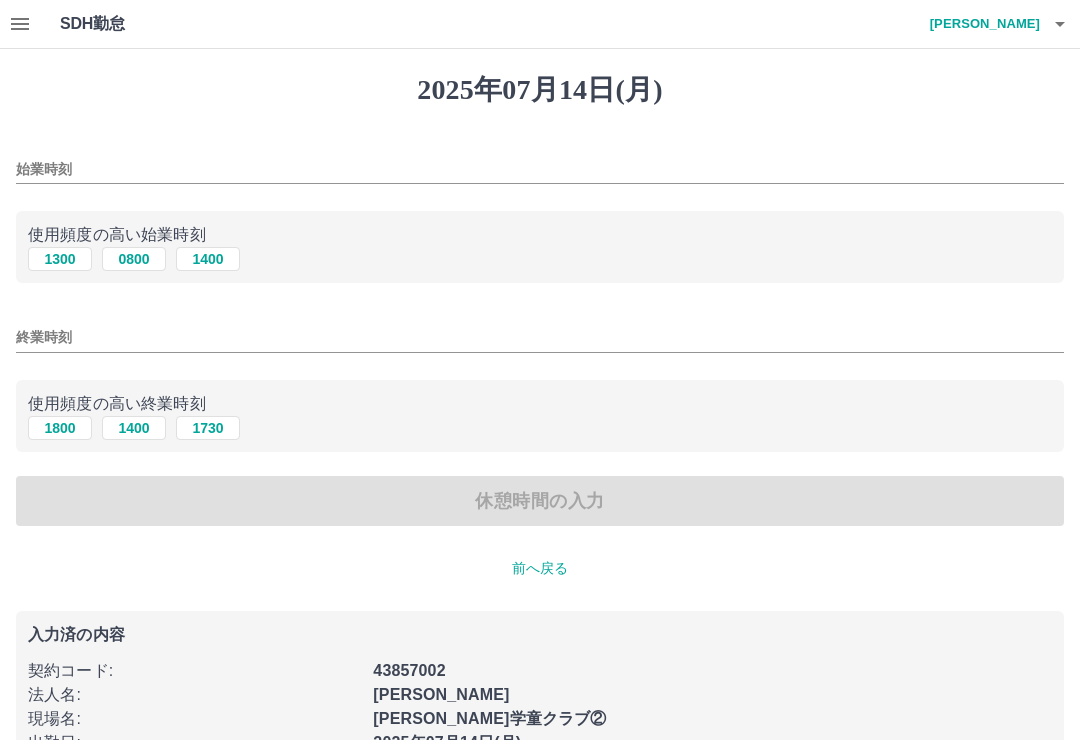 click on "1300" at bounding box center (60, 259) 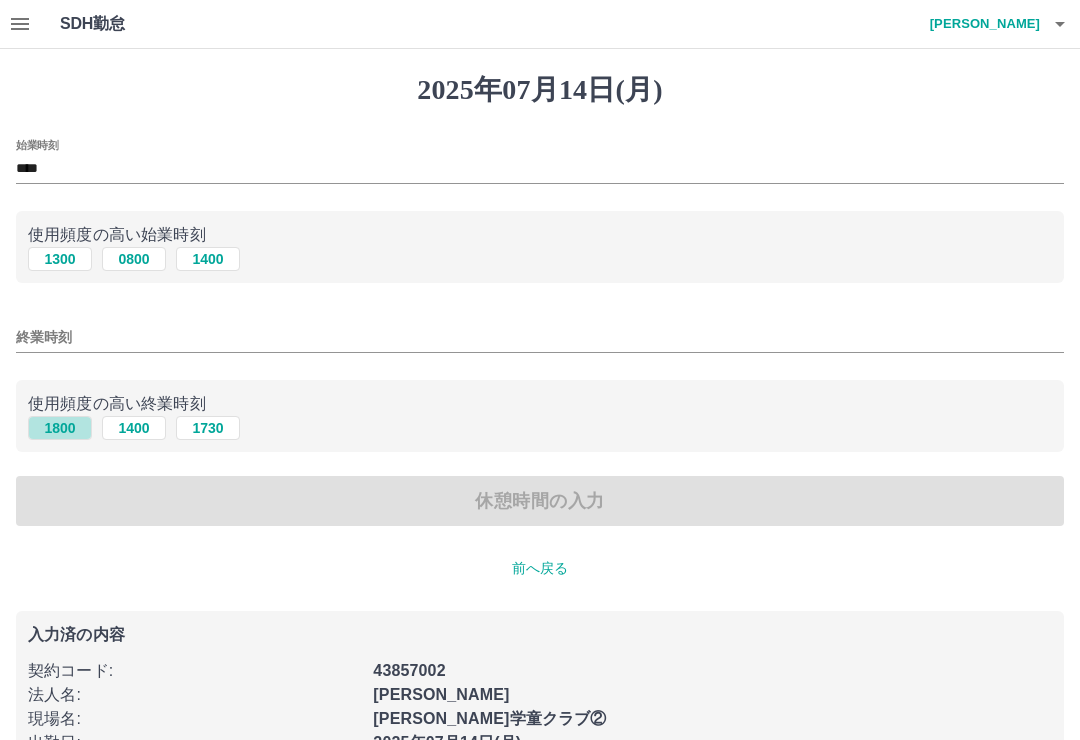 click on "1800" at bounding box center (60, 428) 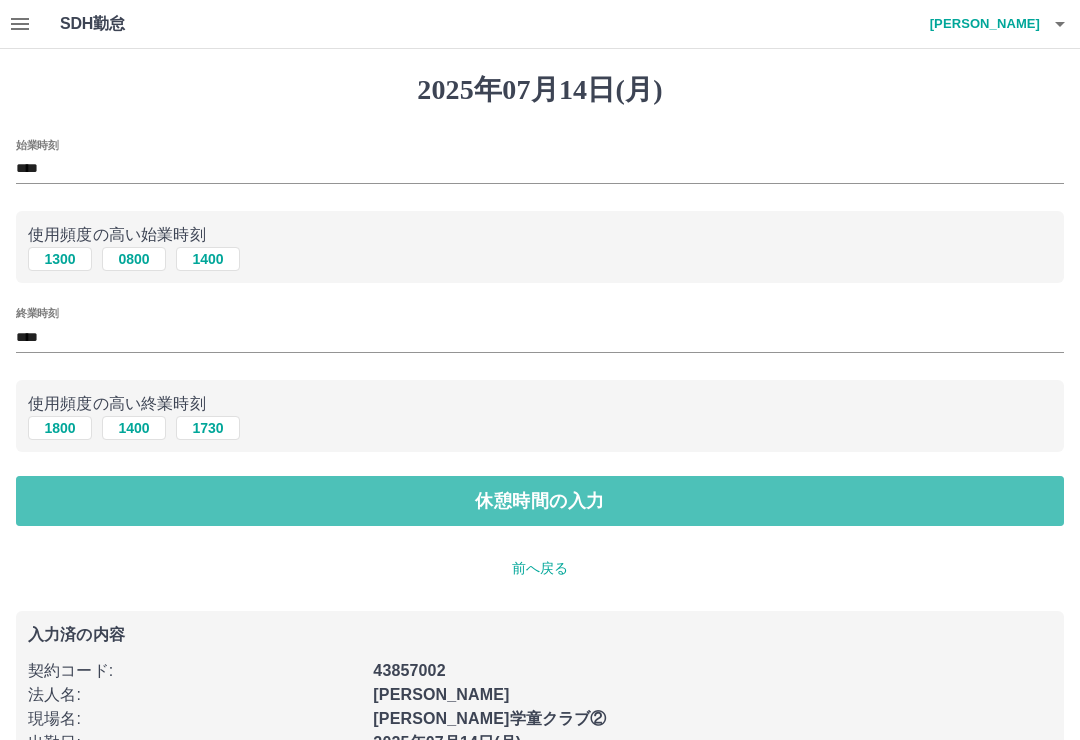 click on "休憩時間の入力" at bounding box center [540, 501] 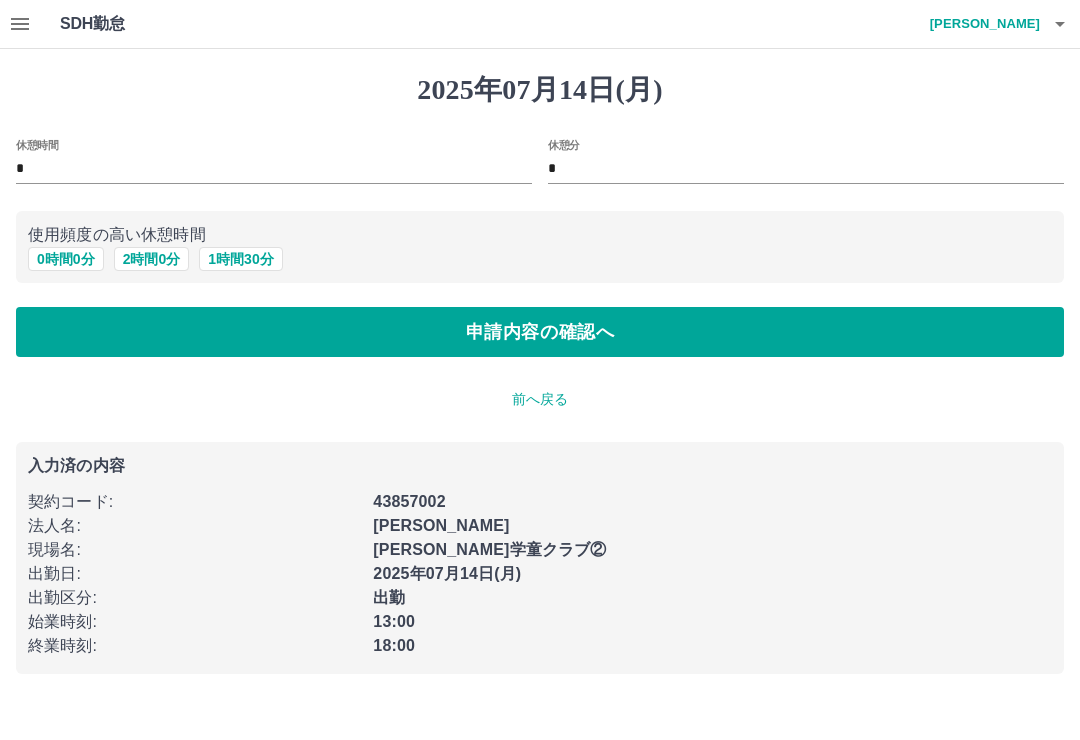 click on "申請内容の確認へ" at bounding box center (540, 332) 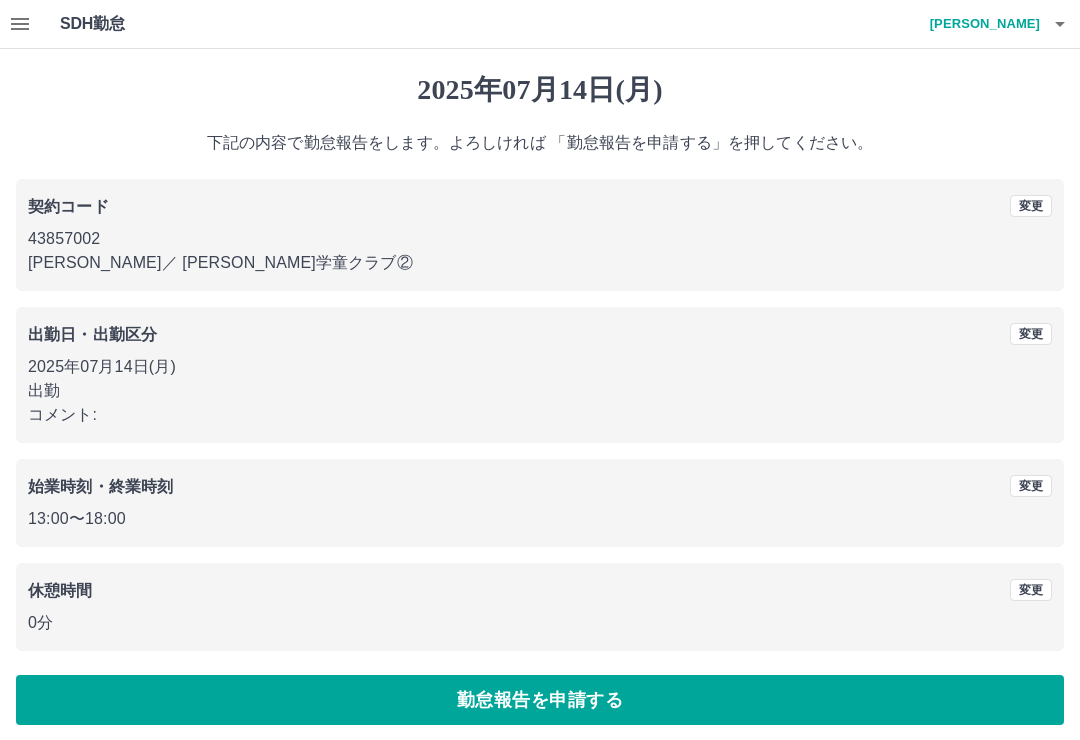 scroll, scrollTop: 8, scrollLeft: 0, axis: vertical 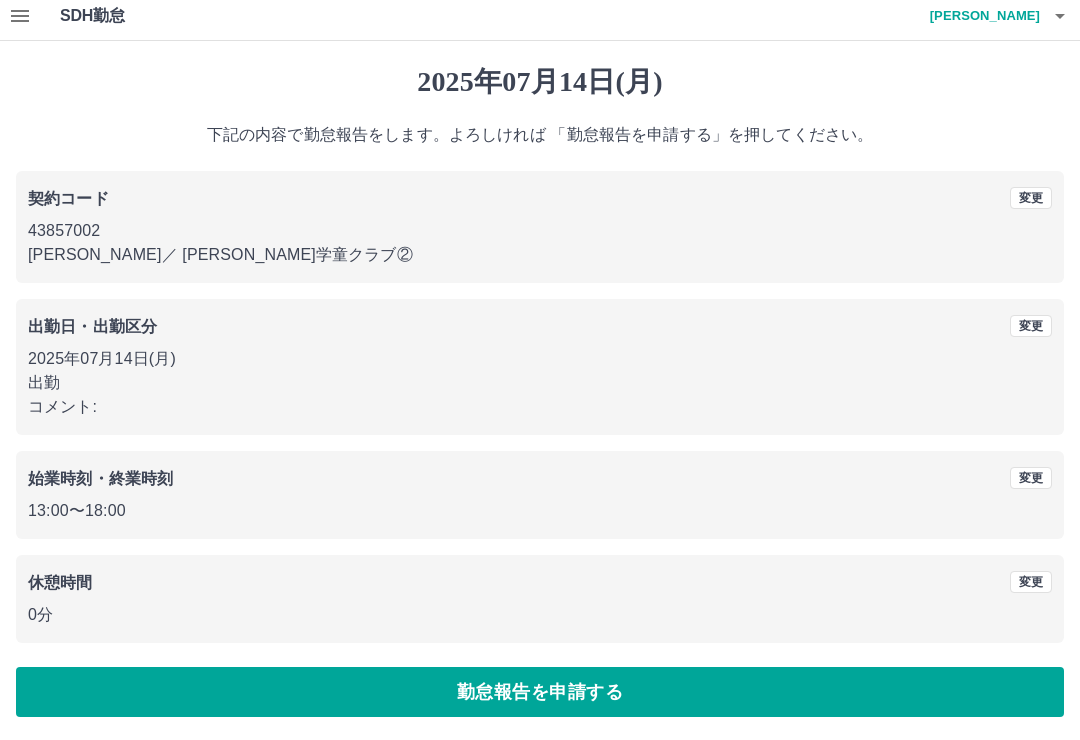 click on "勤怠報告を申請する" at bounding box center (540, 692) 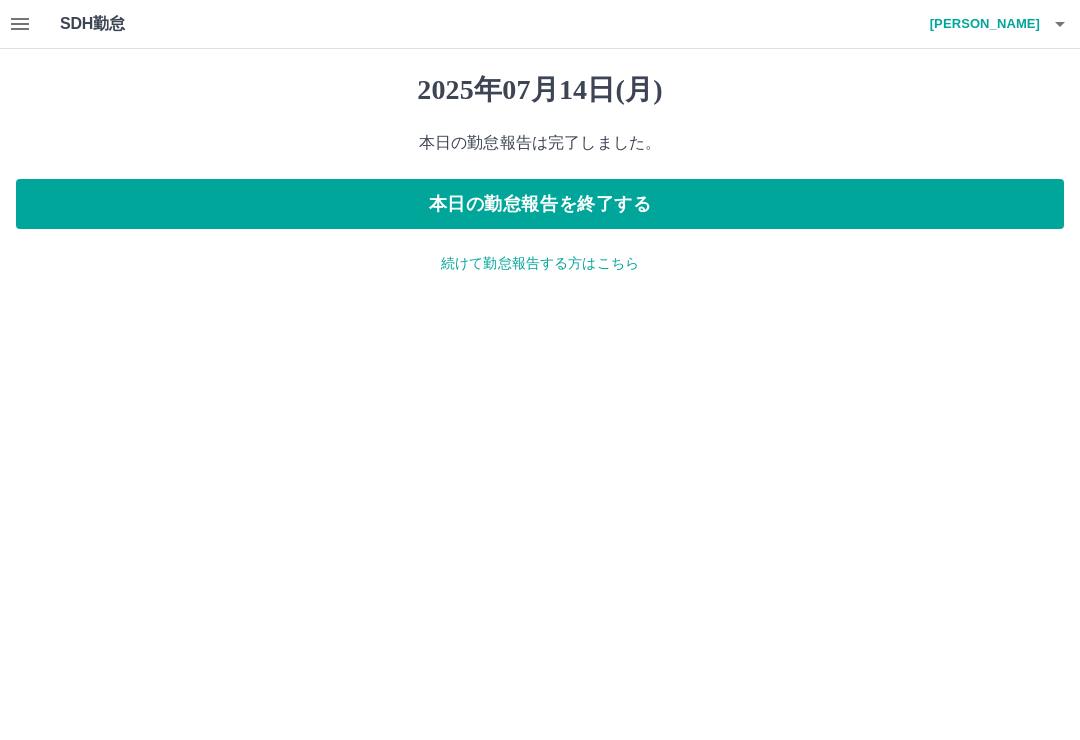 click on "続けて勤怠報告する方はこちら" at bounding box center [540, 263] 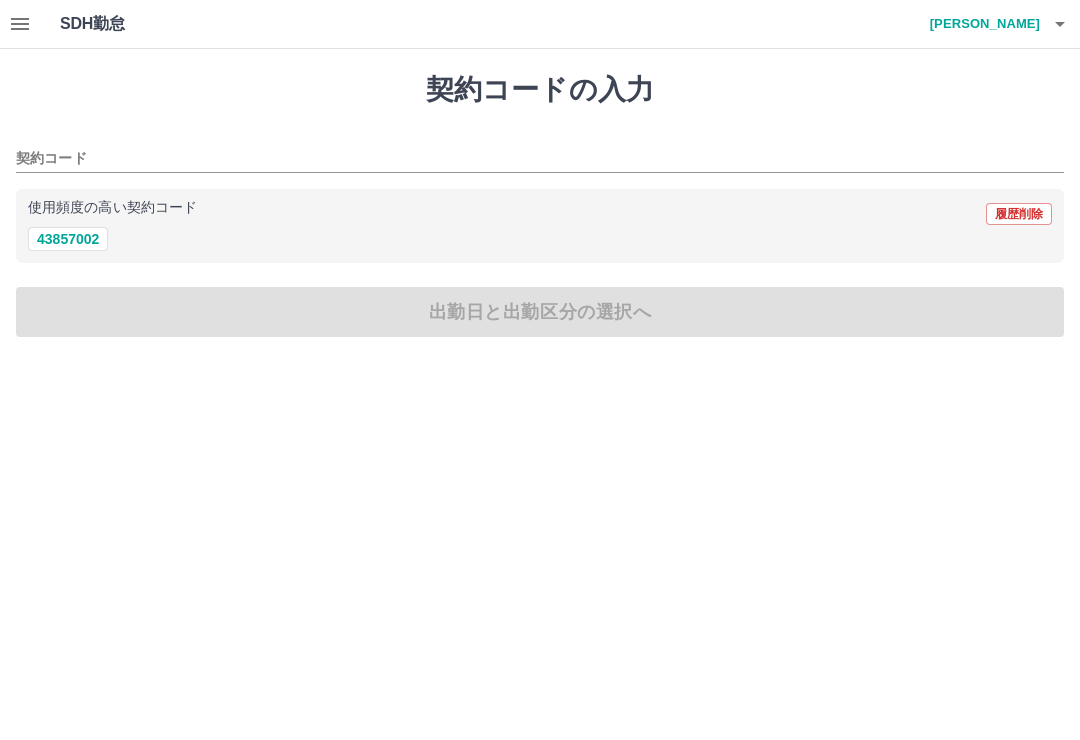 click on "43857002" at bounding box center (68, 239) 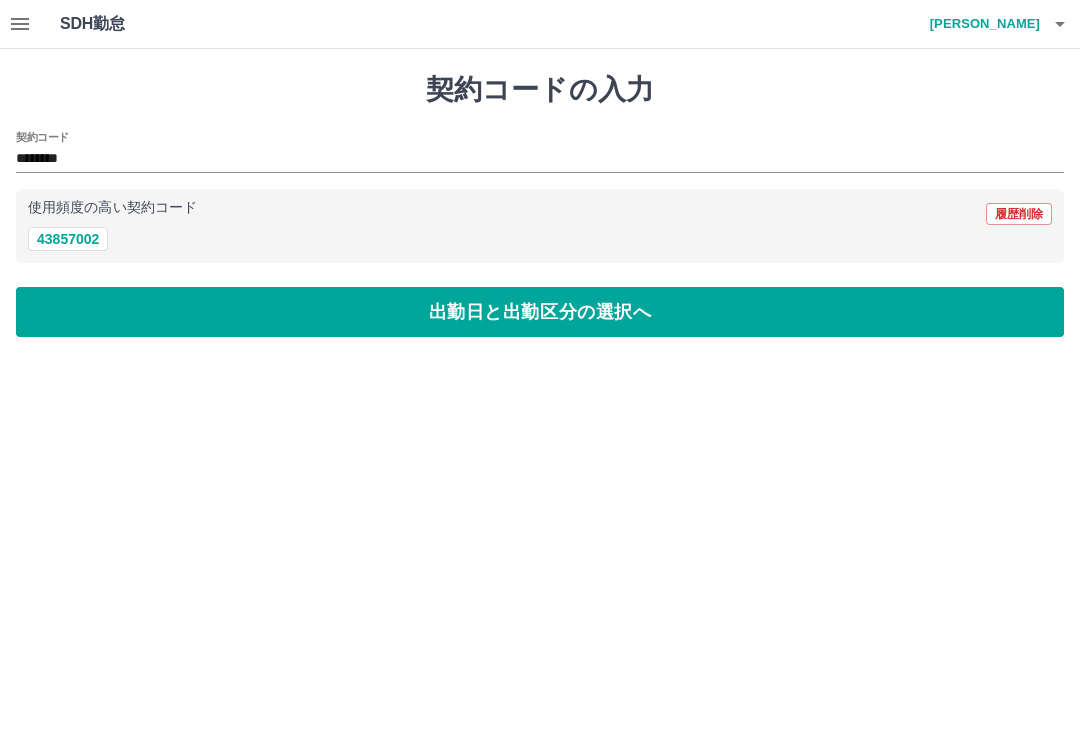 click on "出勤日と出勤区分の選択へ" at bounding box center [540, 312] 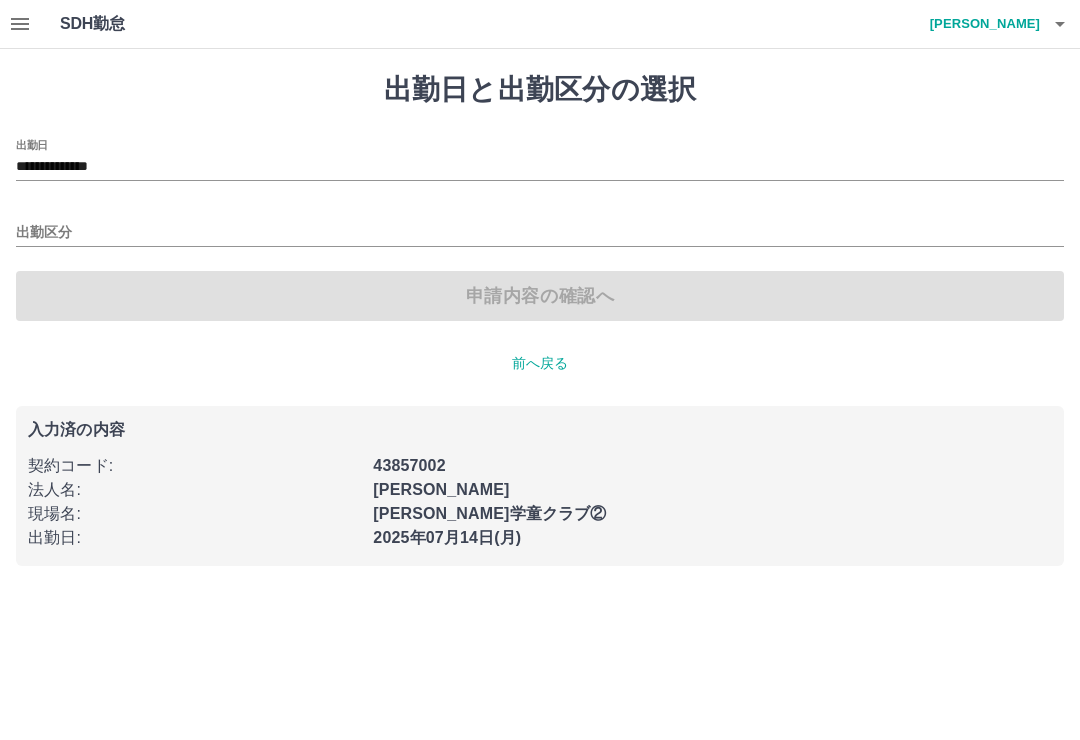 click on "**********" at bounding box center [540, 167] 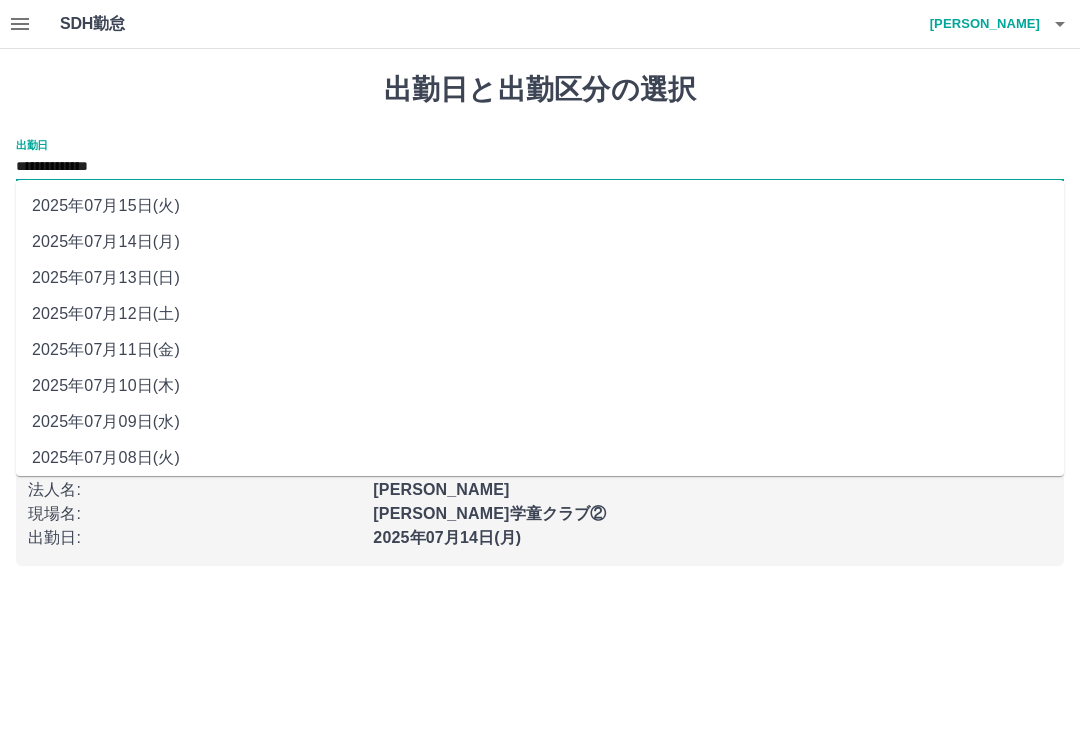 click on "2025年07月12日(土)" at bounding box center [540, 314] 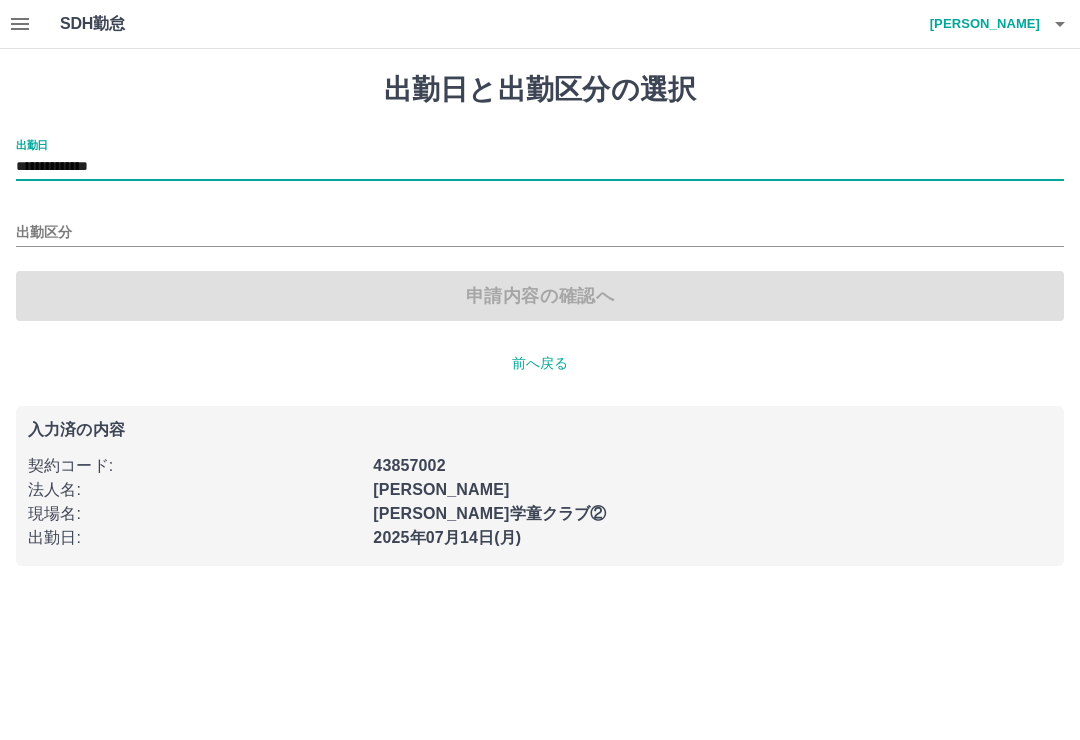 click on "出勤区分" at bounding box center (540, 233) 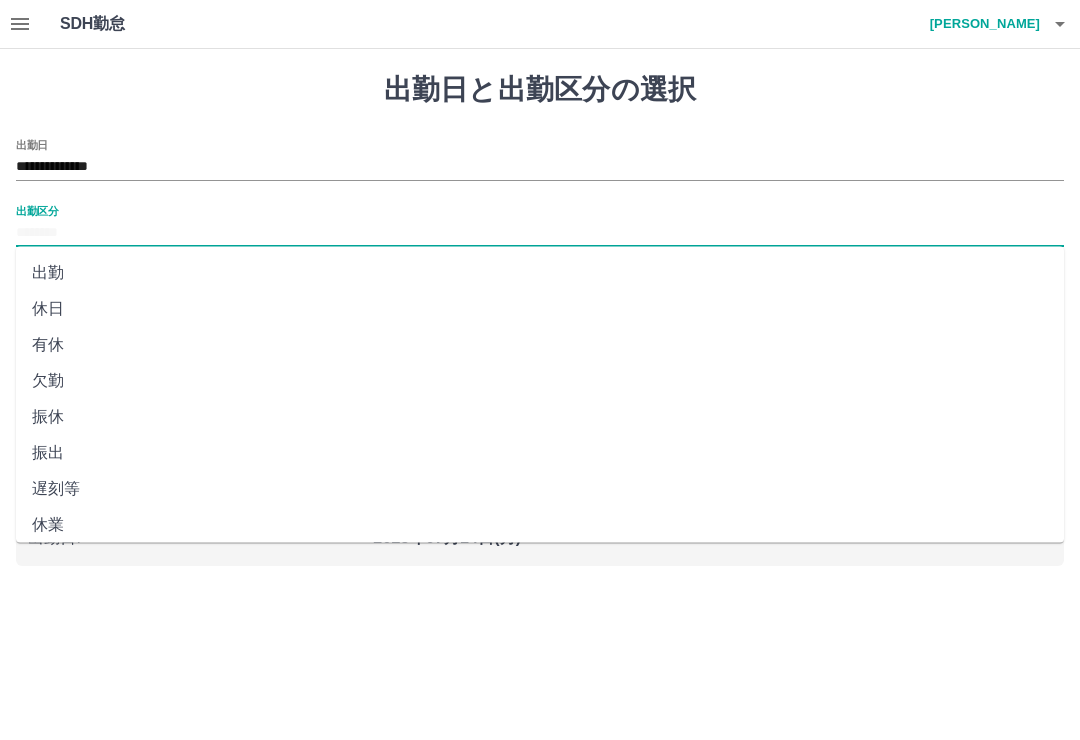 scroll, scrollTop: 0, scrollLeft: 0, axis: both 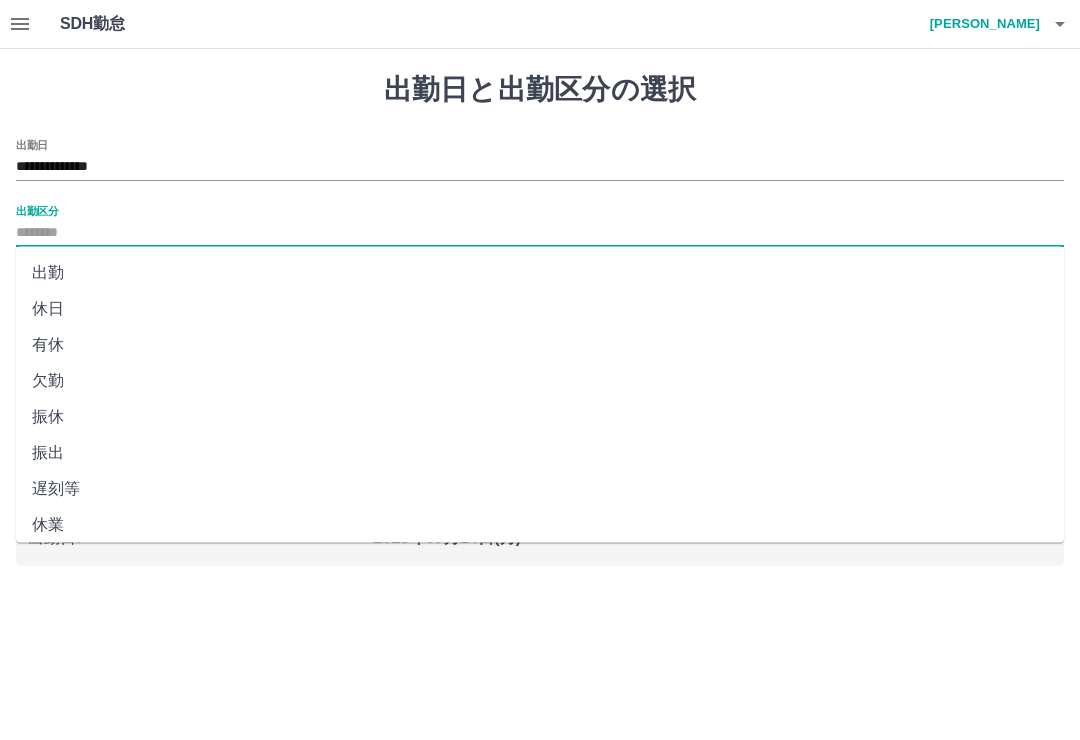 click on "休日" at bounding box center (540, 309) 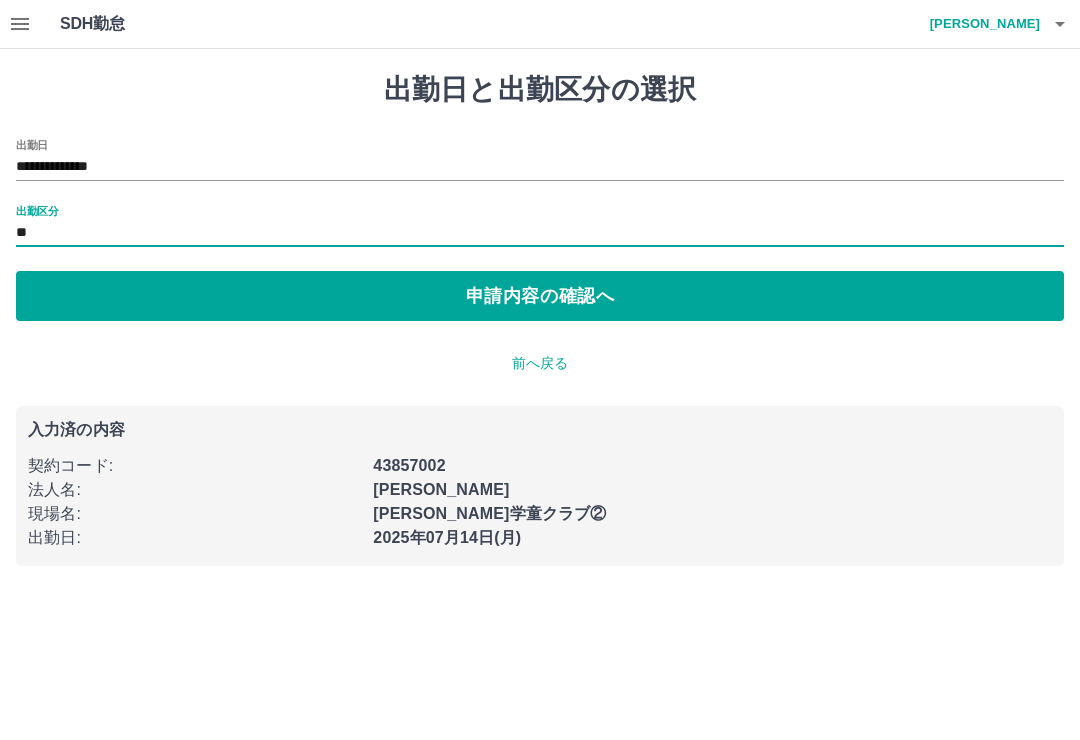 click on "申請内容の確認へ" at bounding box center (540, 296) 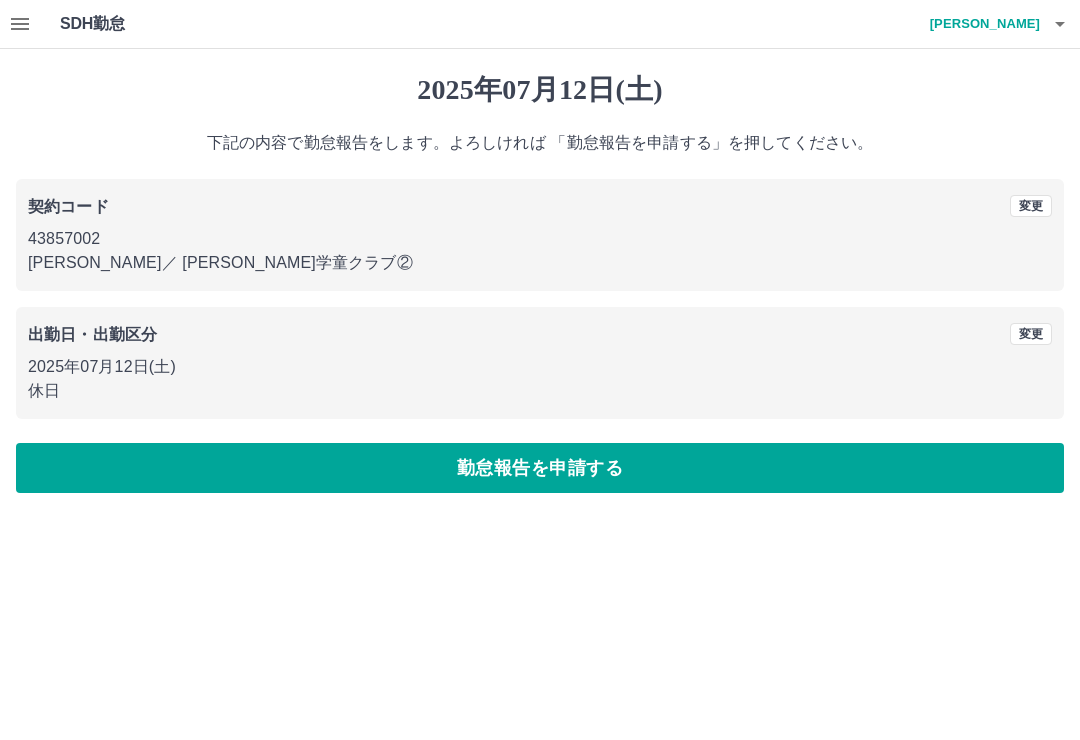 click on "勤怠報告を申請する" at bounding box center (540, 468) 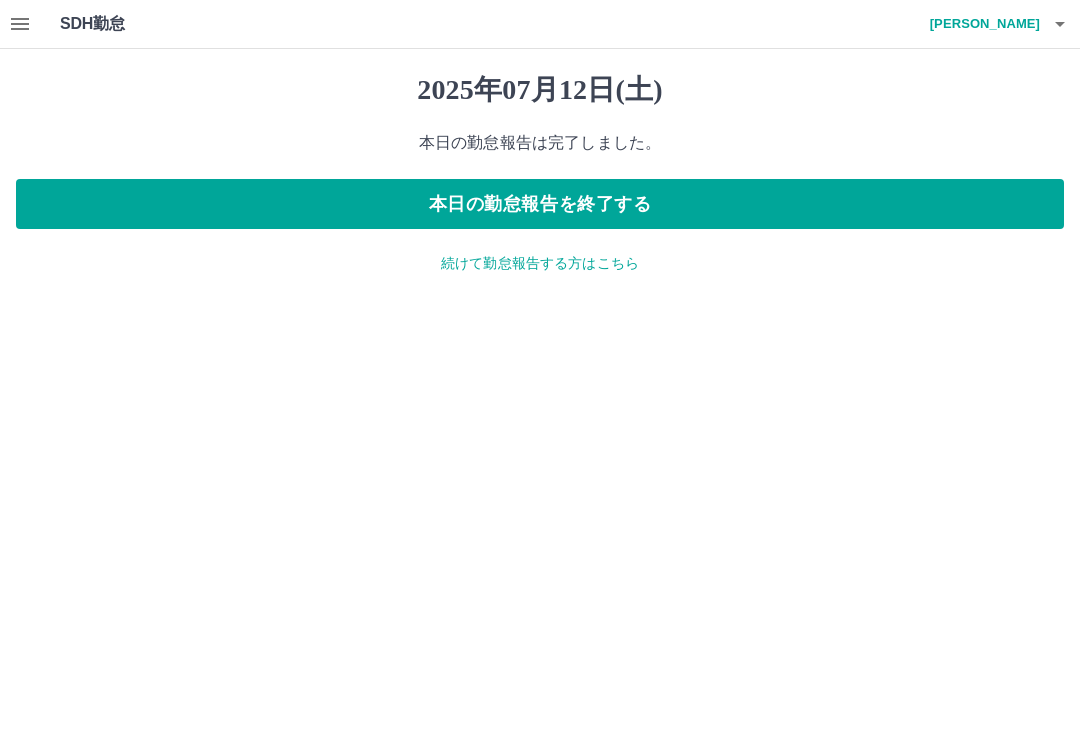 click on "本日の勤怠報告を終了する" at bounding box center (540, 204) 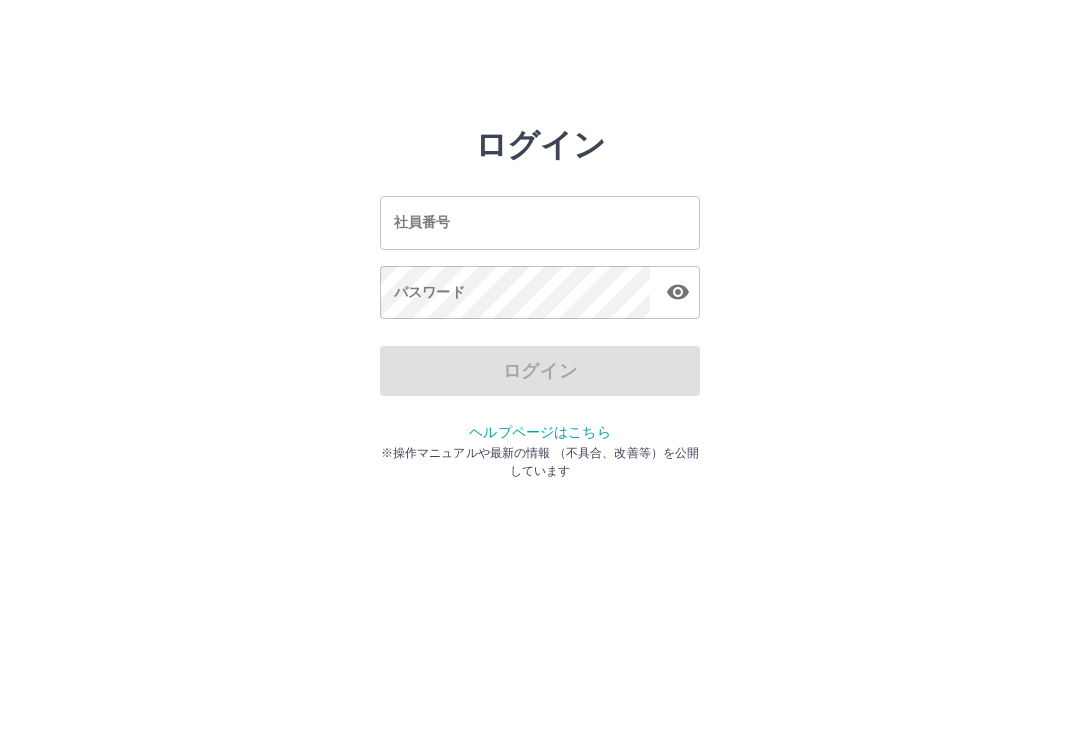 scroll, scrollTop: 0, scrollLeft: 0, axis: both 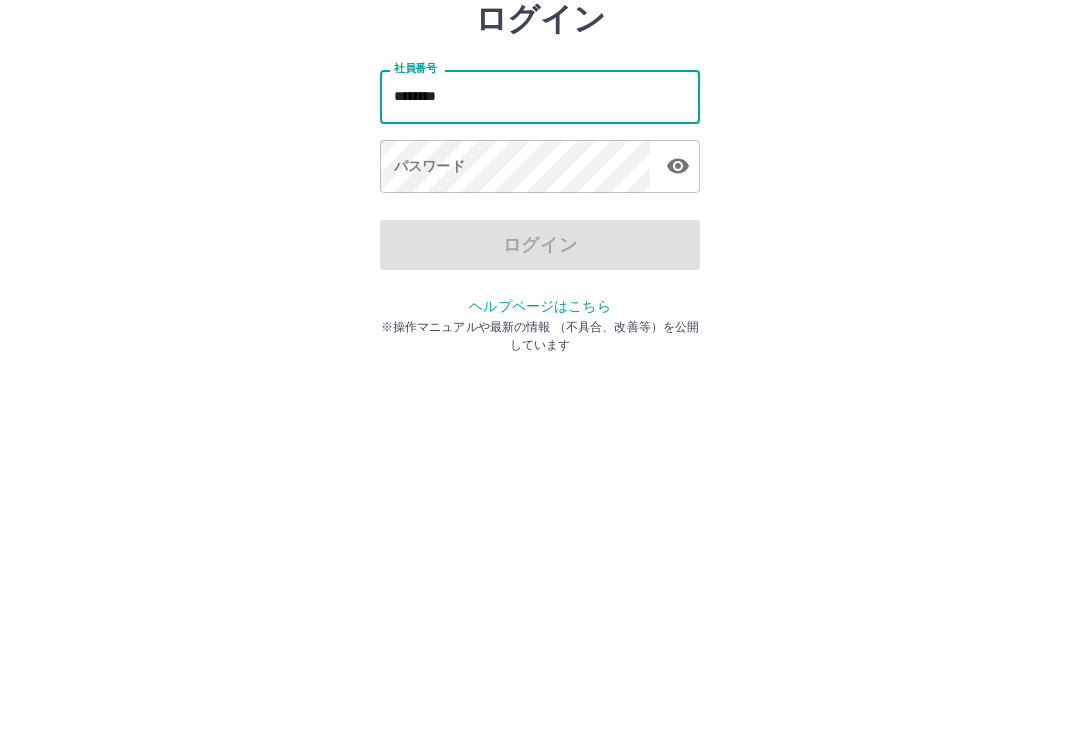 type on "*******" 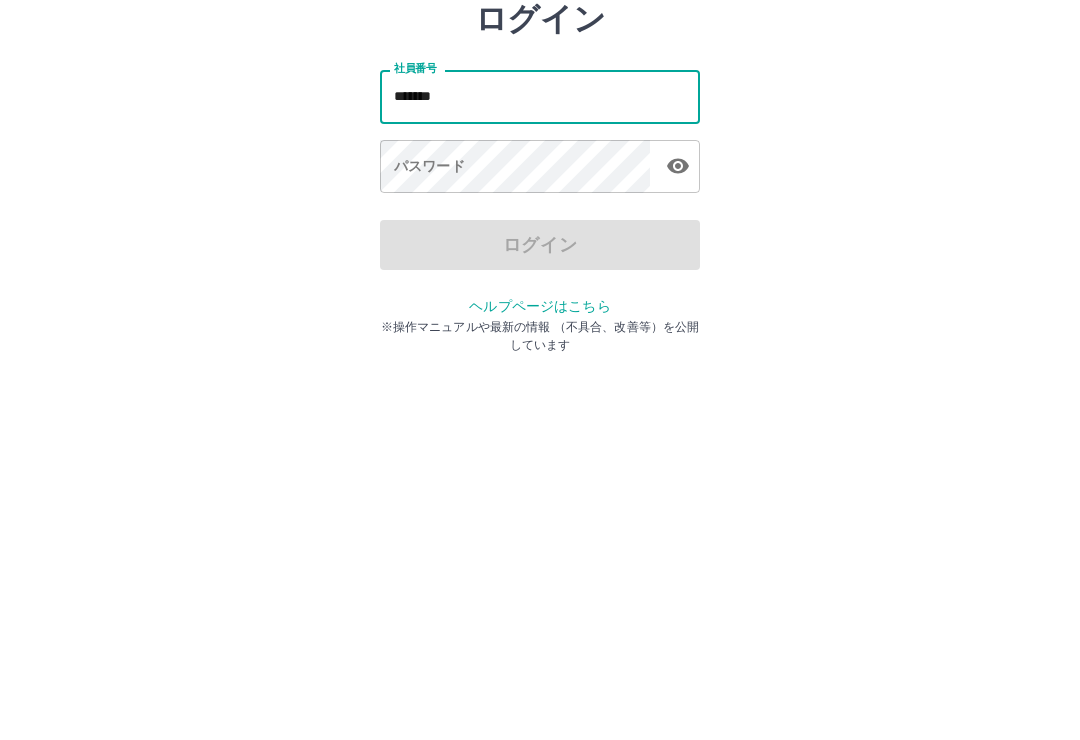 click on "パスワード パスワード" at bounding box center (540, 294) 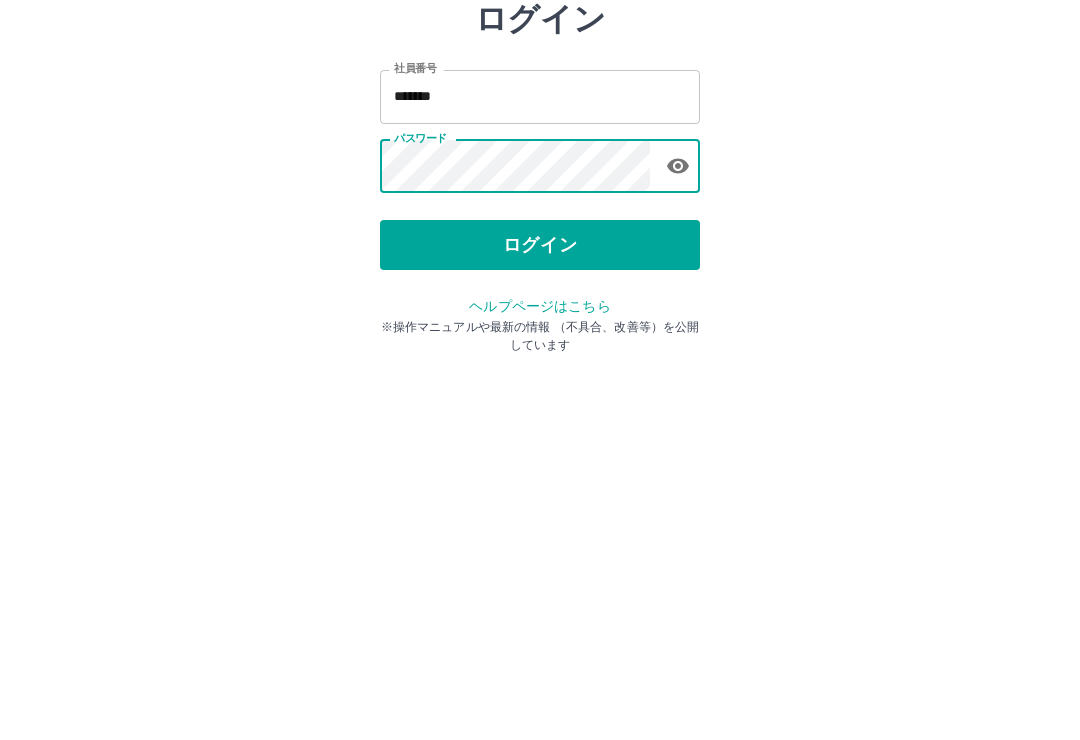 click on "ログイン" at bounding box center [540, 371] 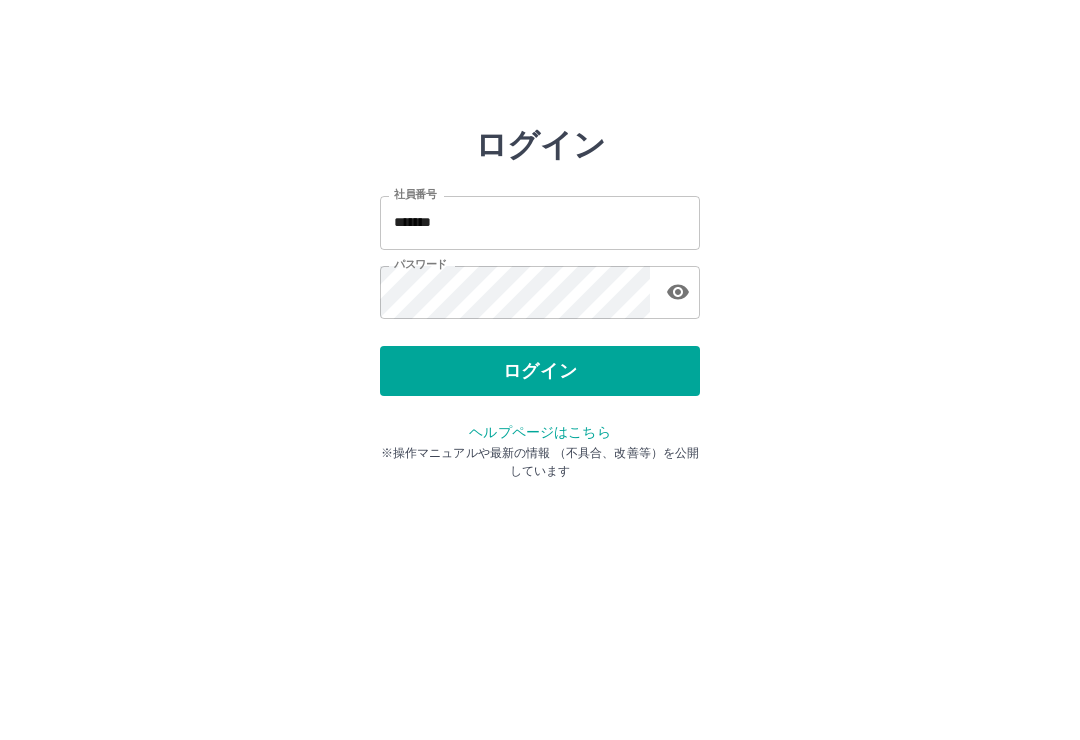 click on "ログイン" at bounding box center [540, 371] 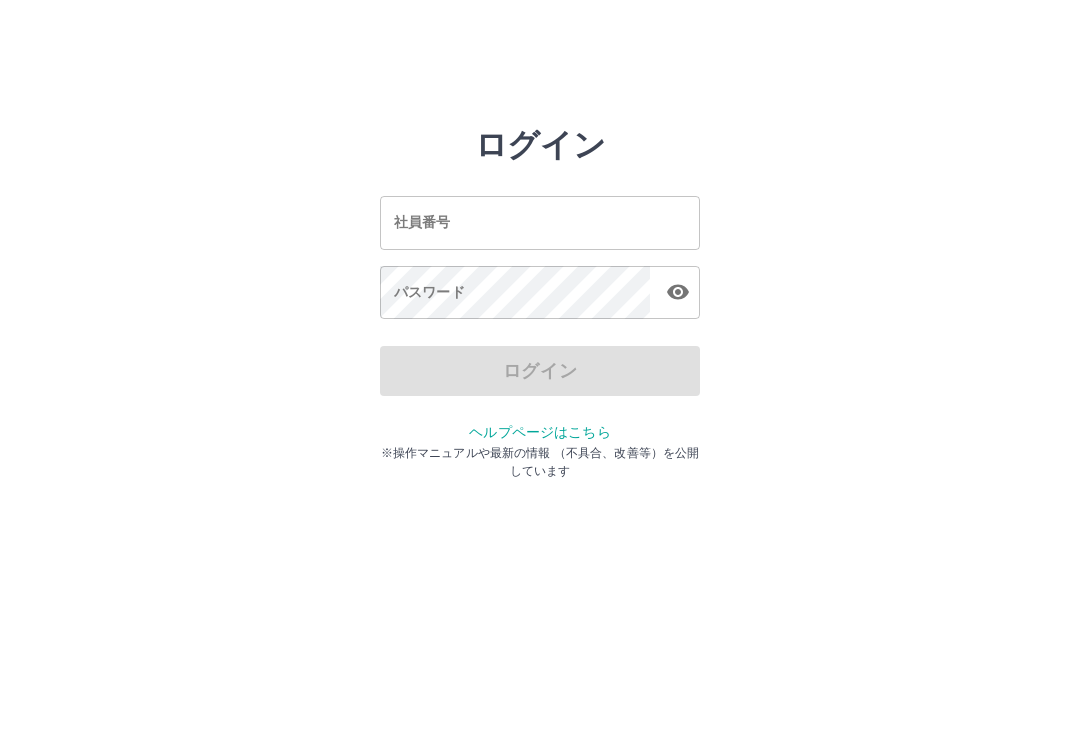 scroll, scrollTop: 0, scrollLeft: 0, axis: both 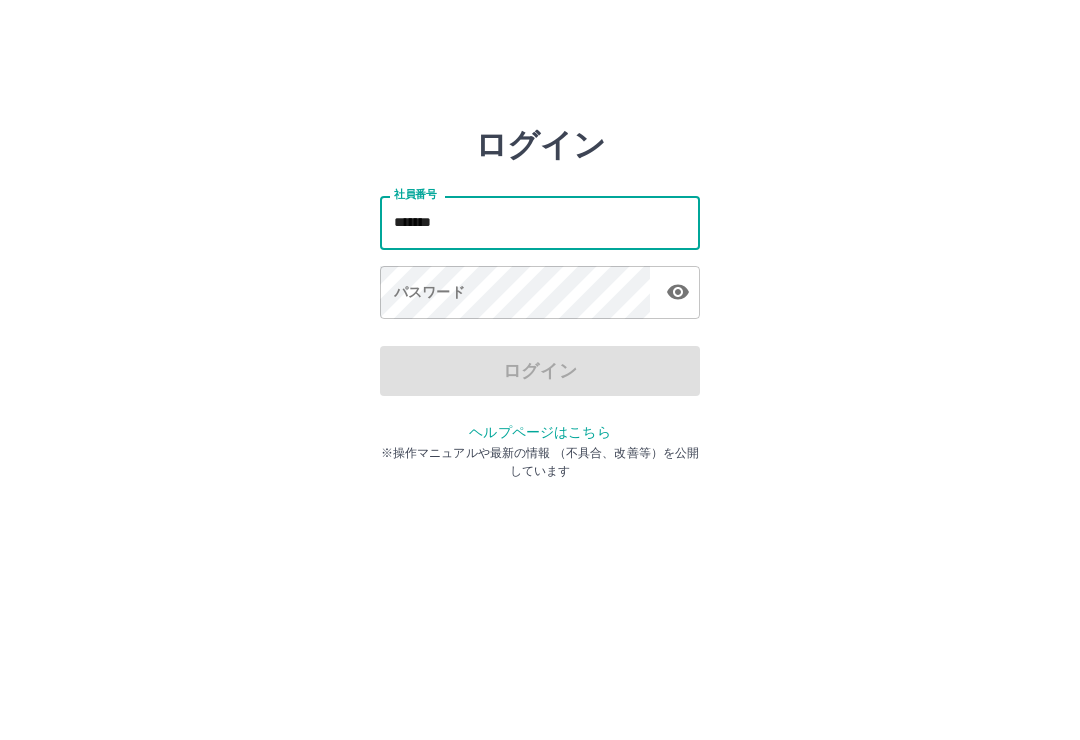type on "*******" 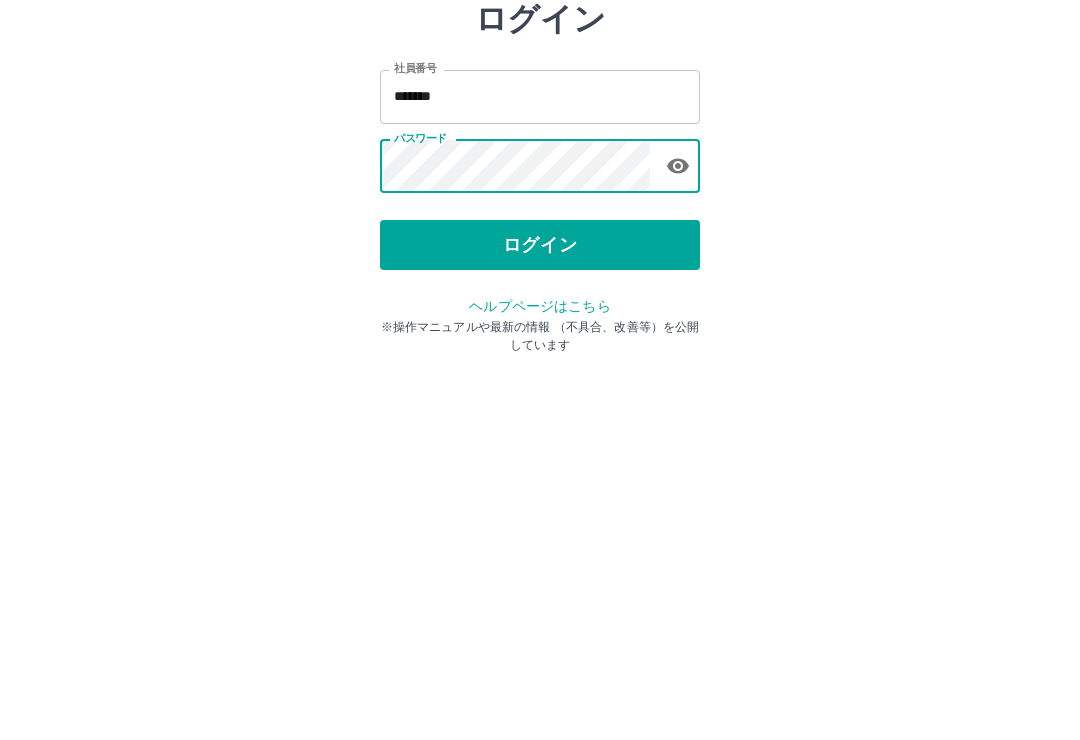 click on "ログイン" at bounding box center (540, 371) 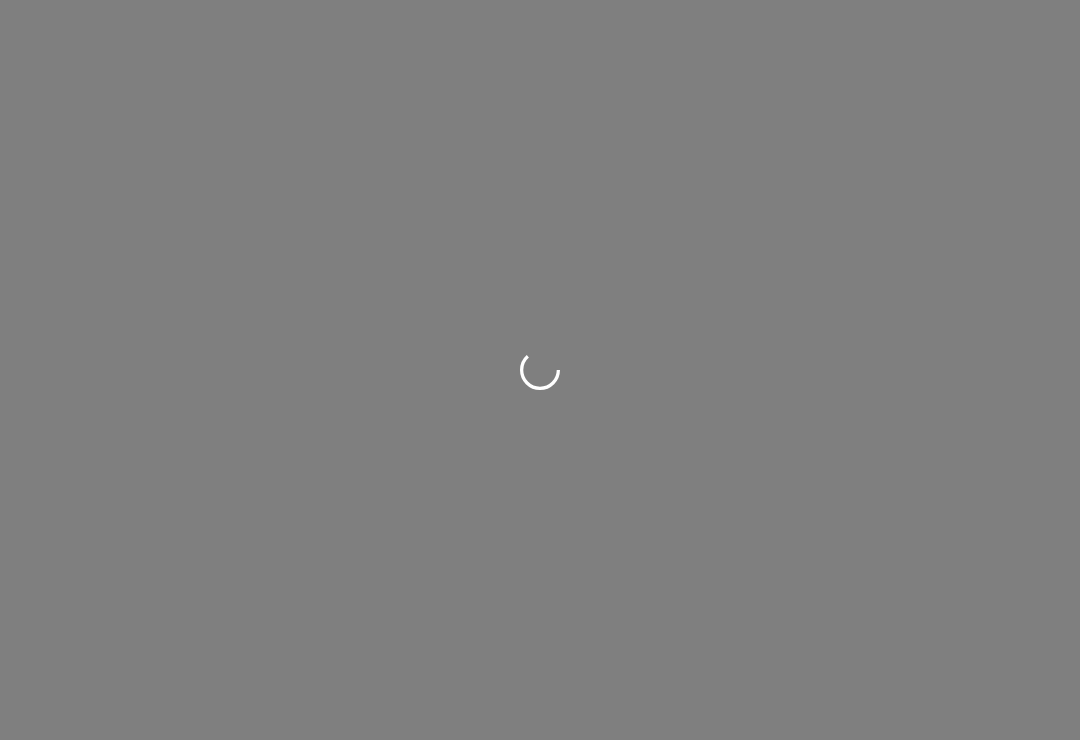 scroll, scrollTop: 0, scrollLeft: 0, axis: both 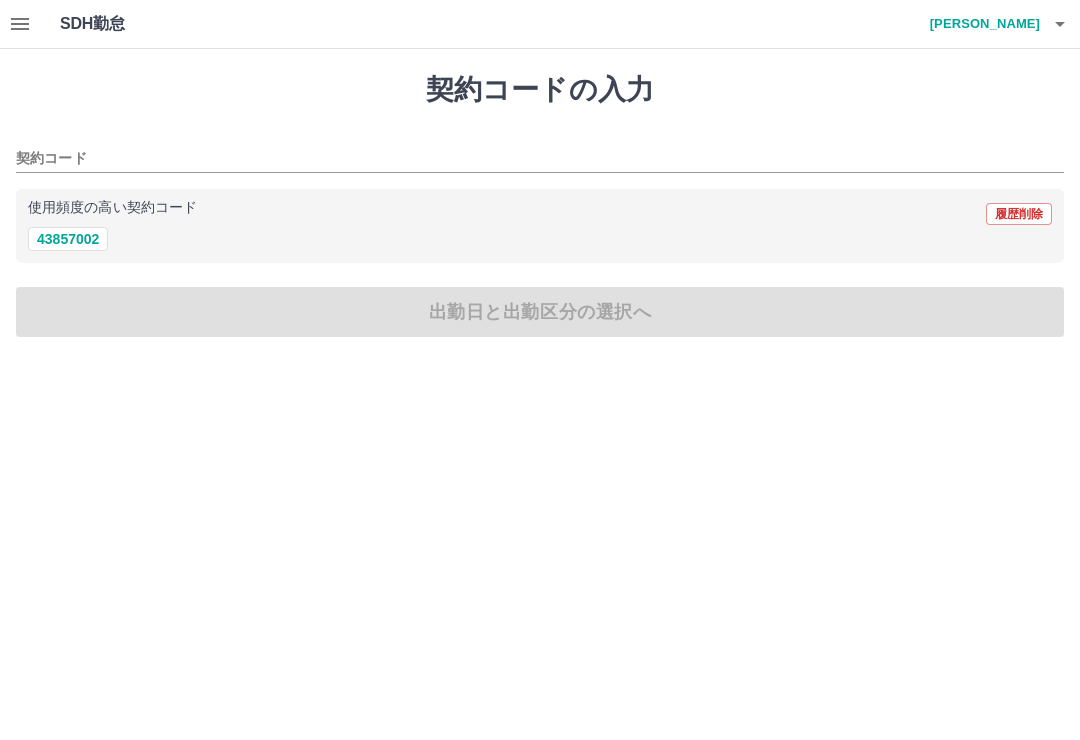 click on "43857002" at bounding box center [68, 239] 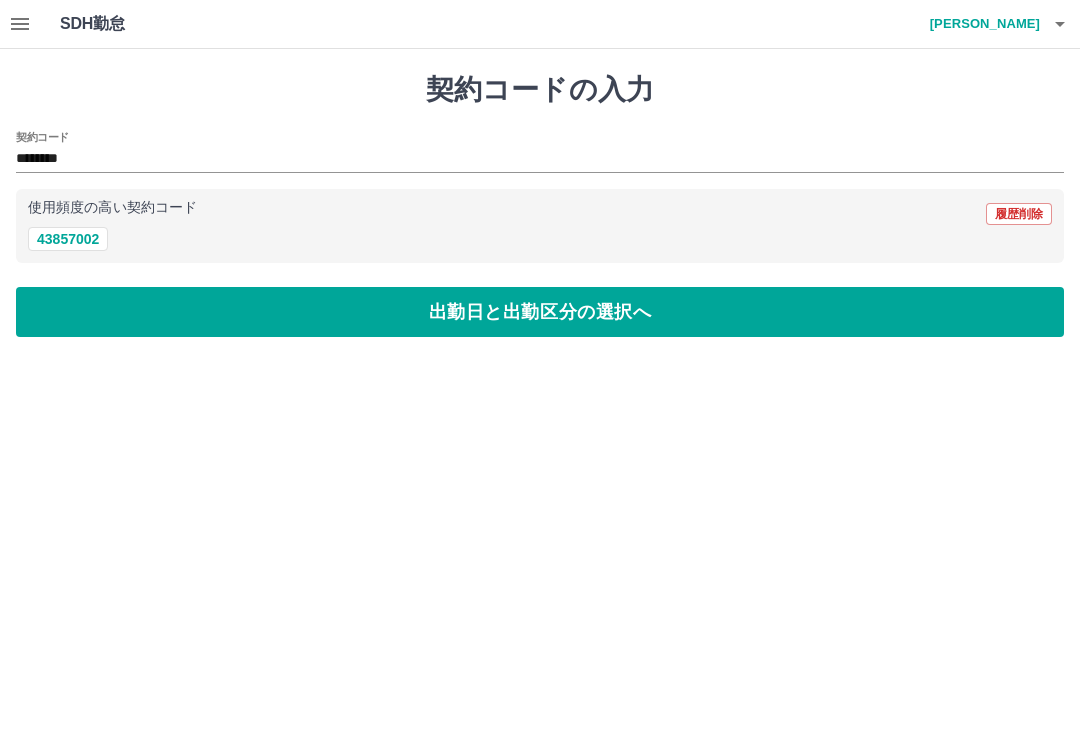 click on "出勤日と出勤区分の選択へ" at bounding box center (540, 312) 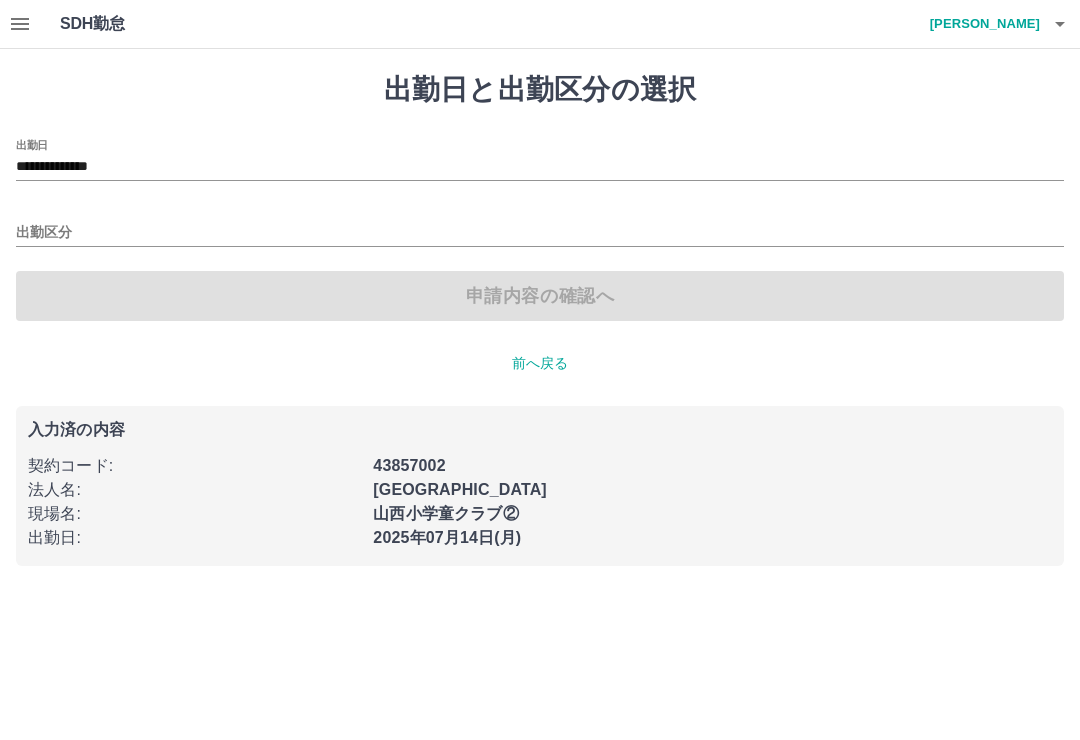 click on "**********" at bounding box center (540, 167) 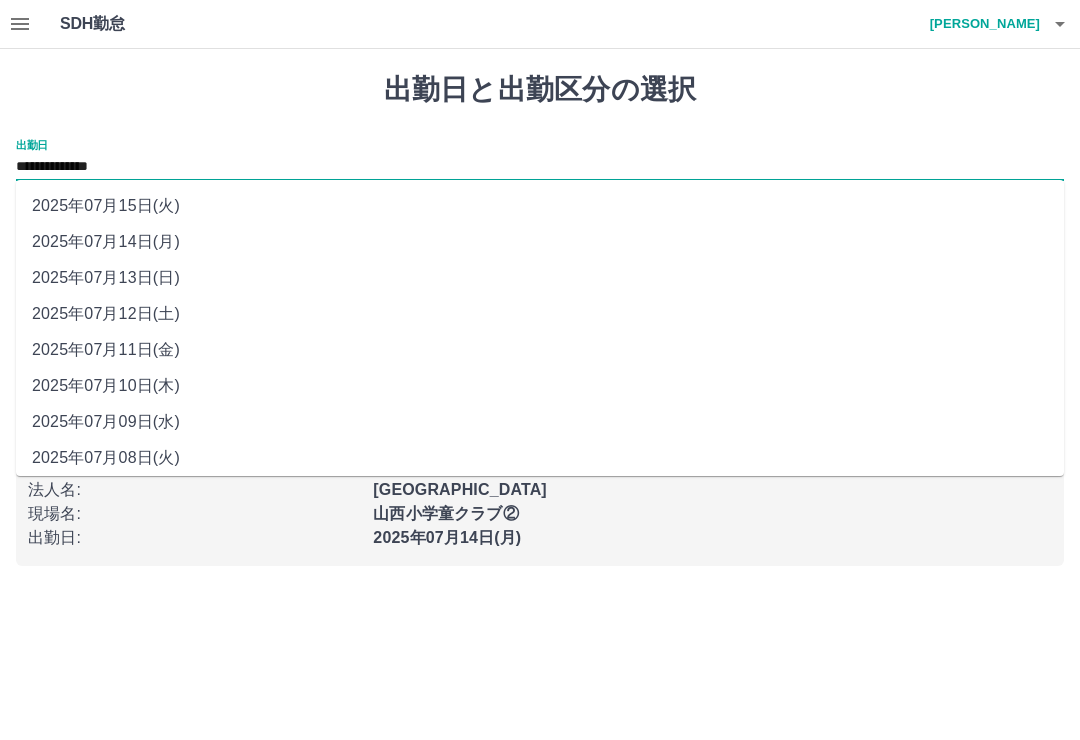 click on "2025年07月13日(日)" at bounding box center [540, 278] 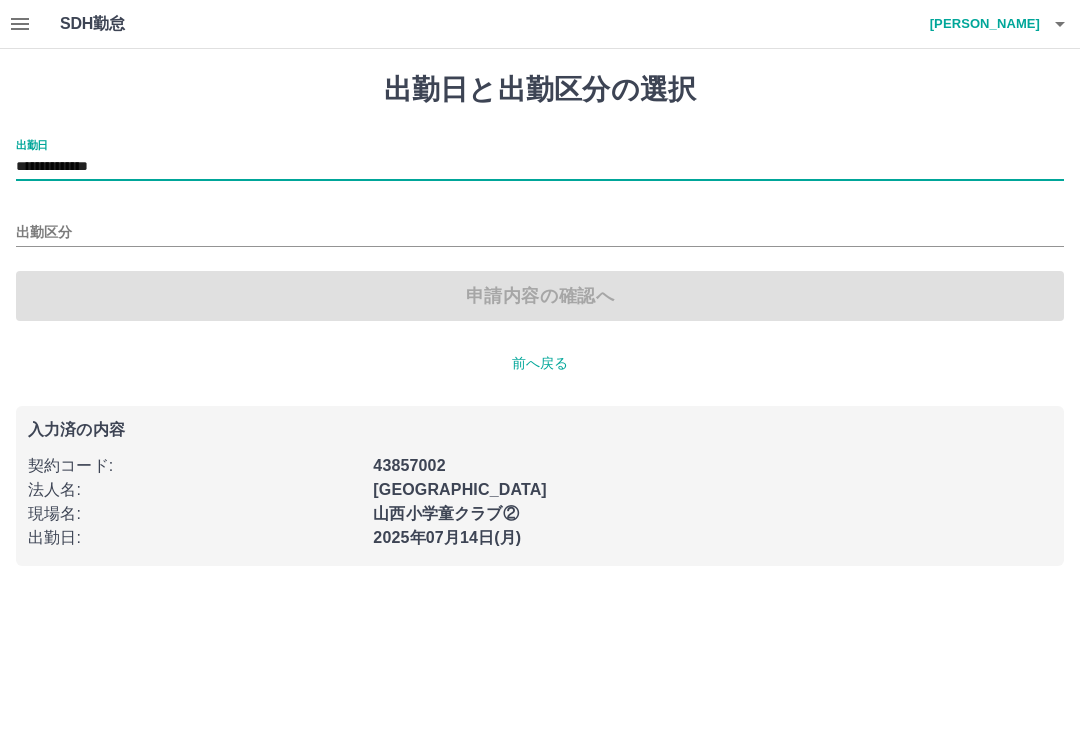 click on "出勤区分" at bounding box center [540, 233] 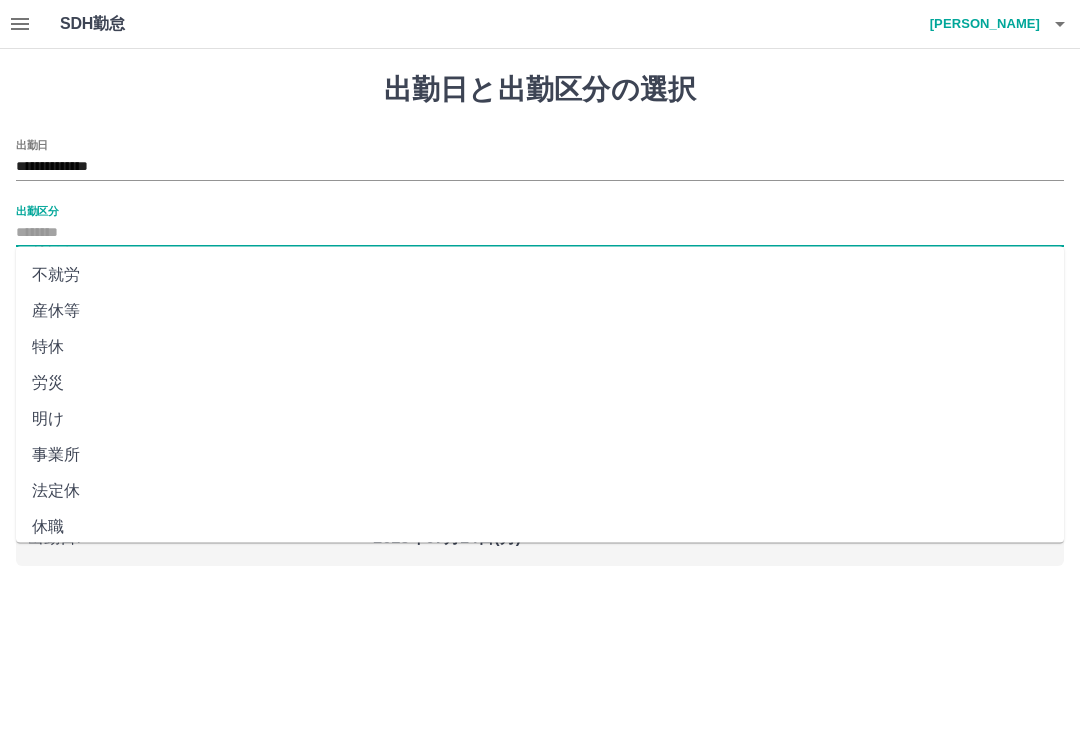 scroll, scrollTop: 356, scrollLeft: 0, axis: vertical 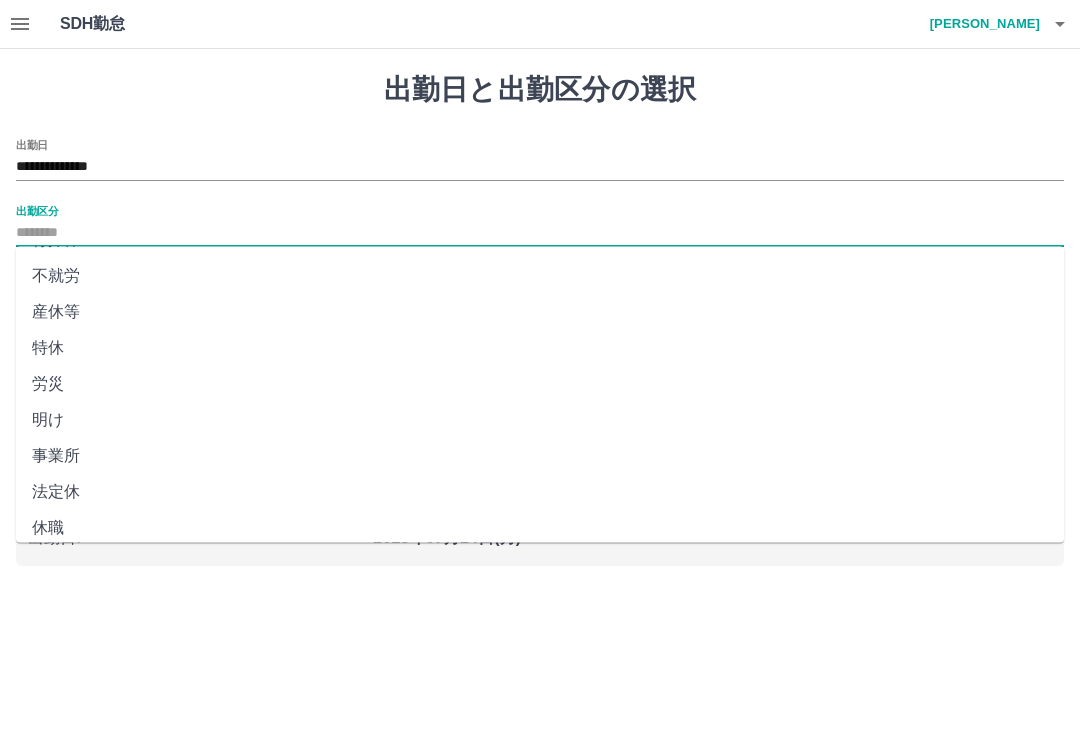 click on "法定休" at bounding box center (540, 493) 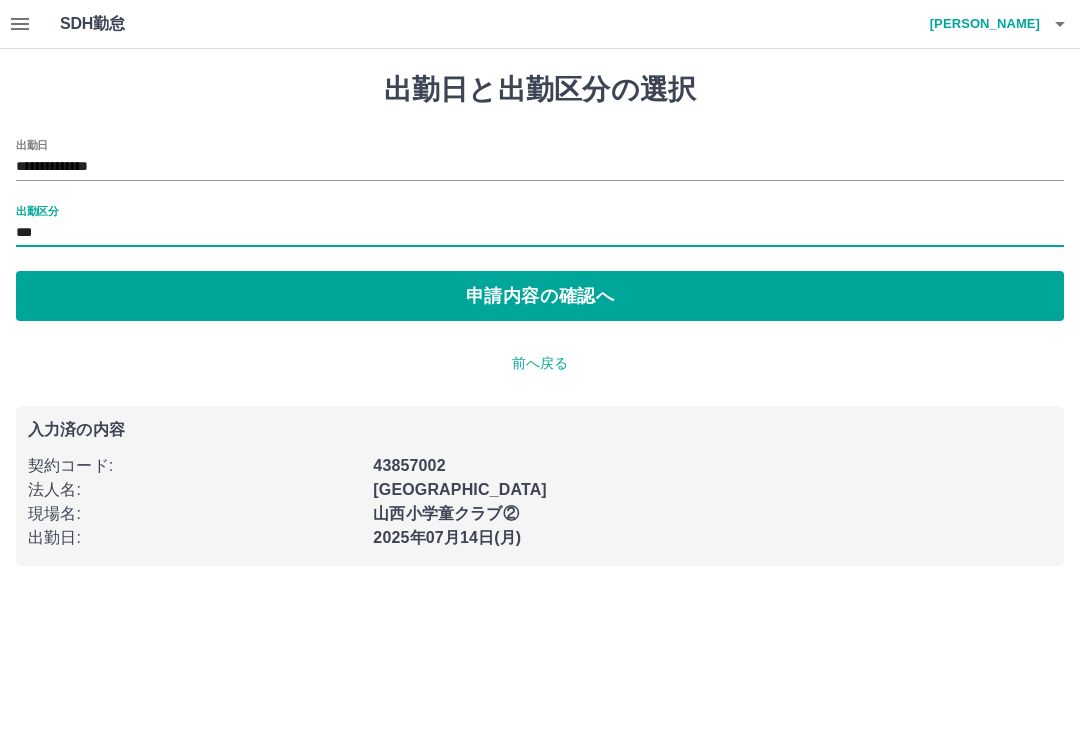click on "申請内容の確認へ" at bounding box center [540, 296] 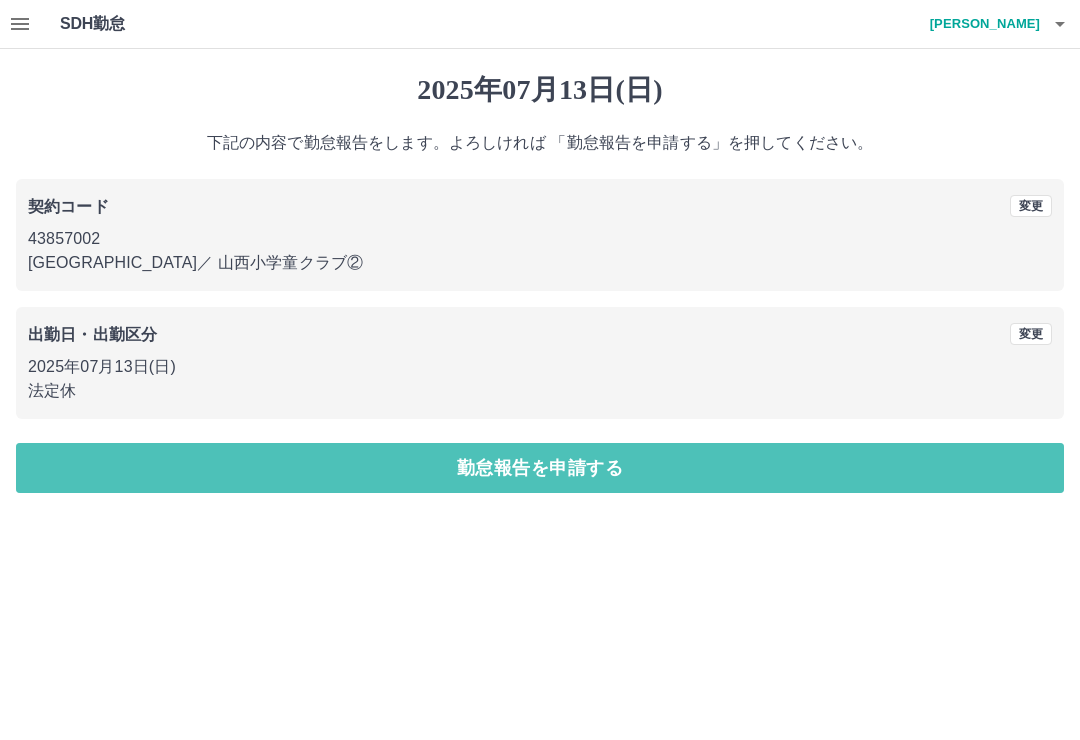 click on "勤怠報告を申請する" at bounding box center [540, 468] 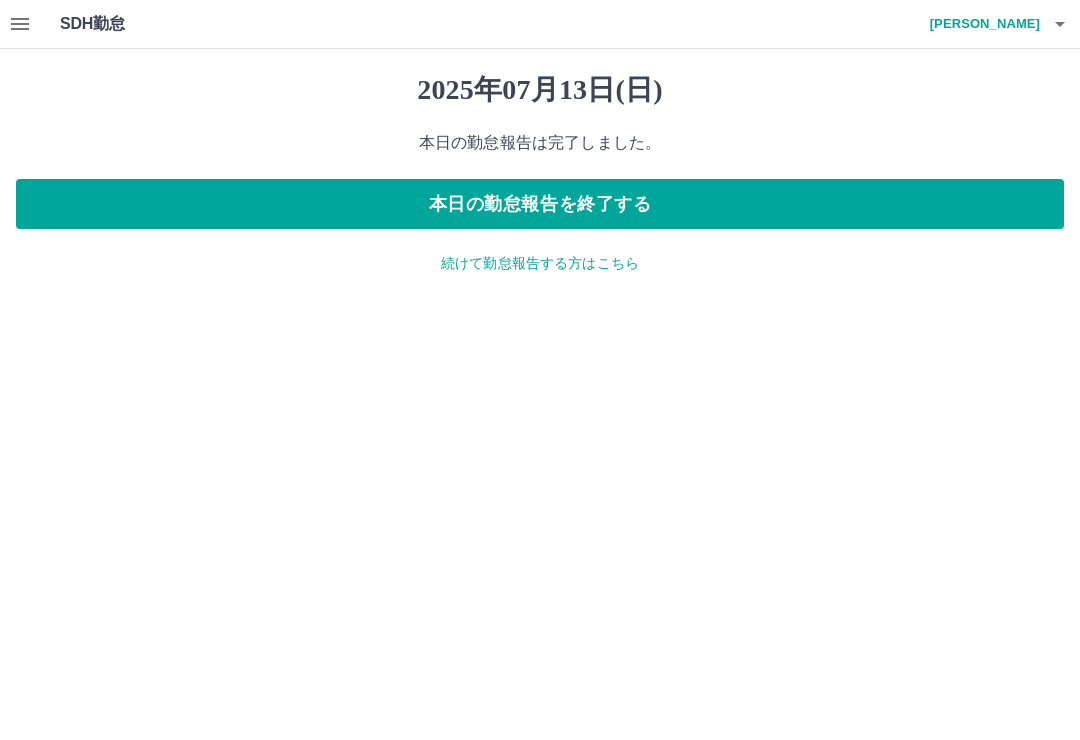 click on "本日の勤怠報告を終了する" at bounding box center (540, 204) 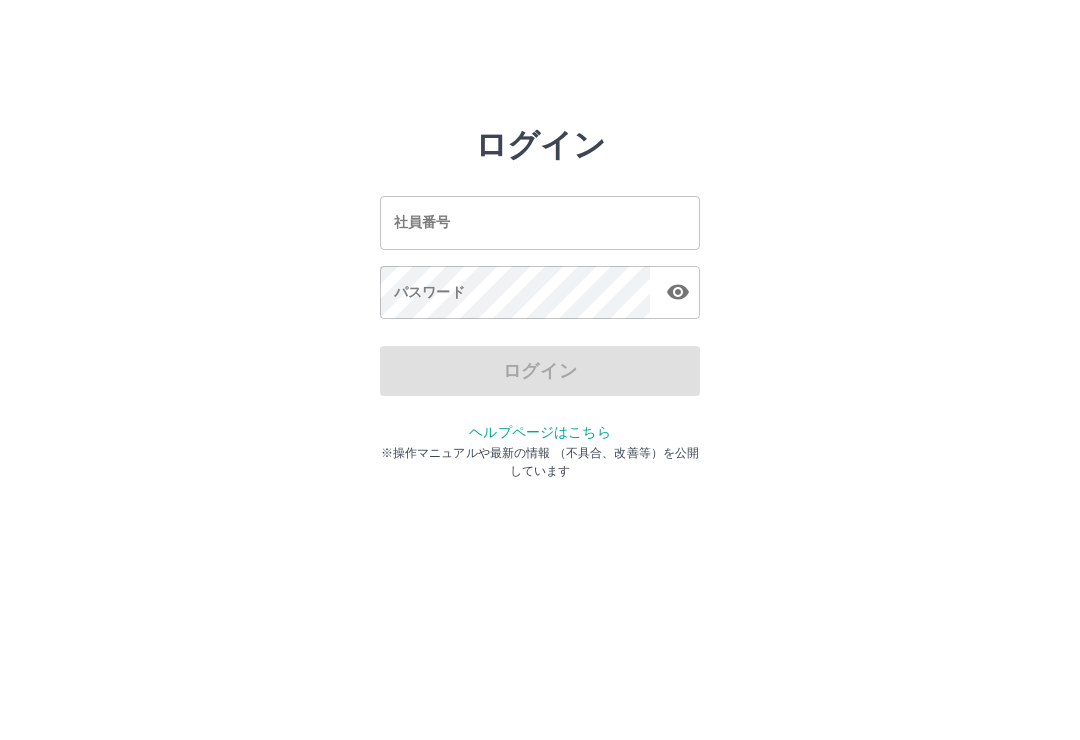 scroll, scrollTop: 0, scrollLeft: 0, axis: both 